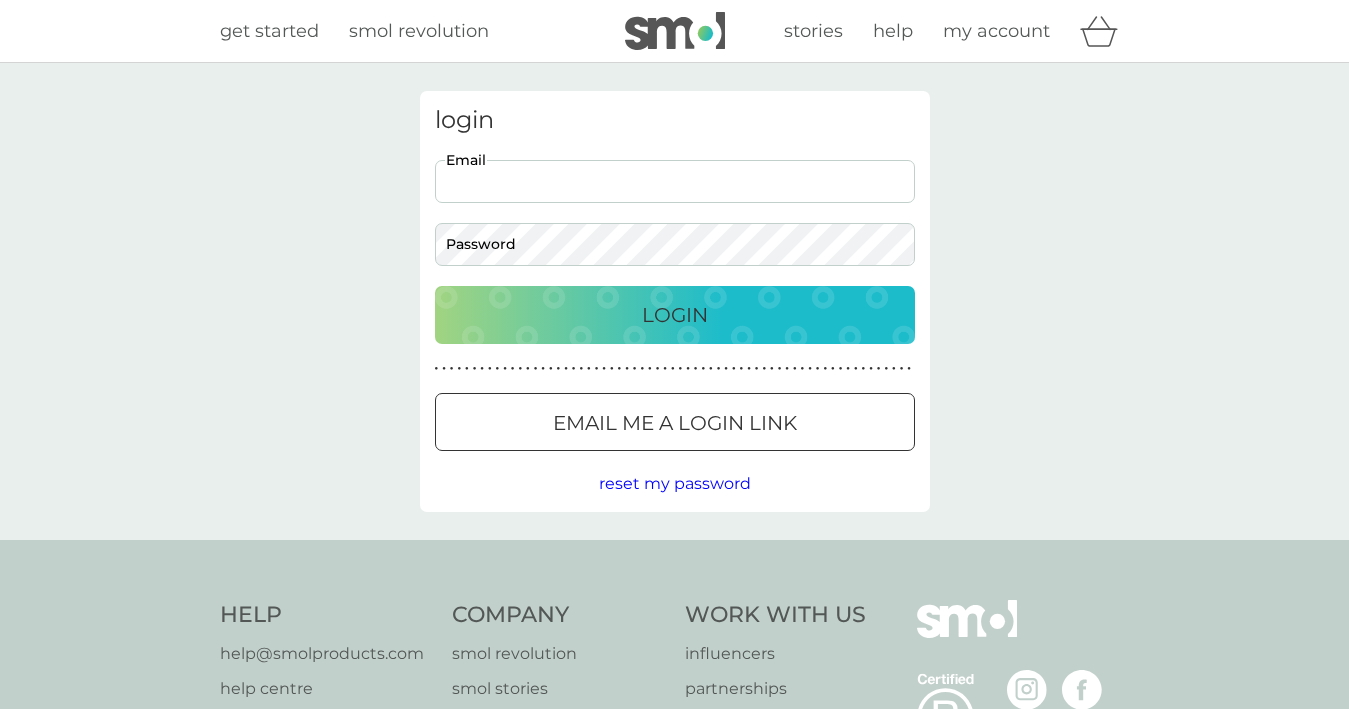 scroll, scrollTop: 0, scrollLeft: 0, axis: both 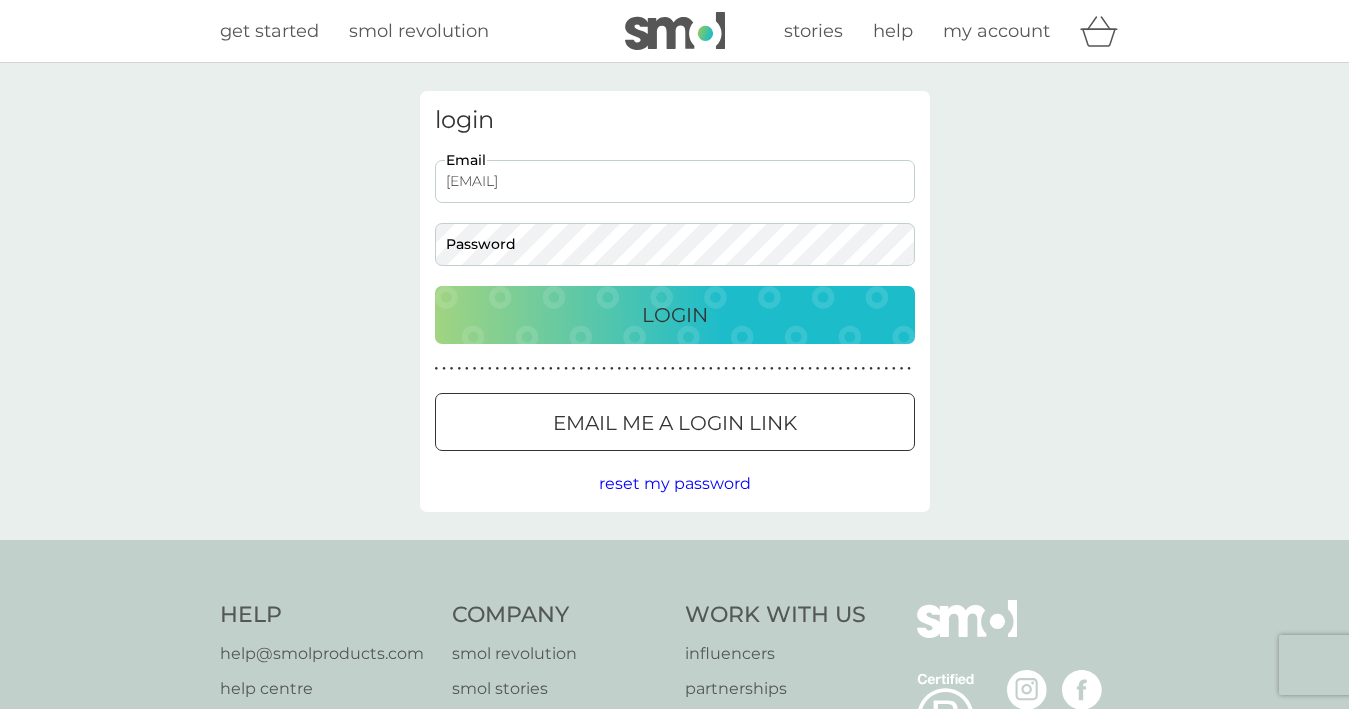 type on "[EMAIL]" 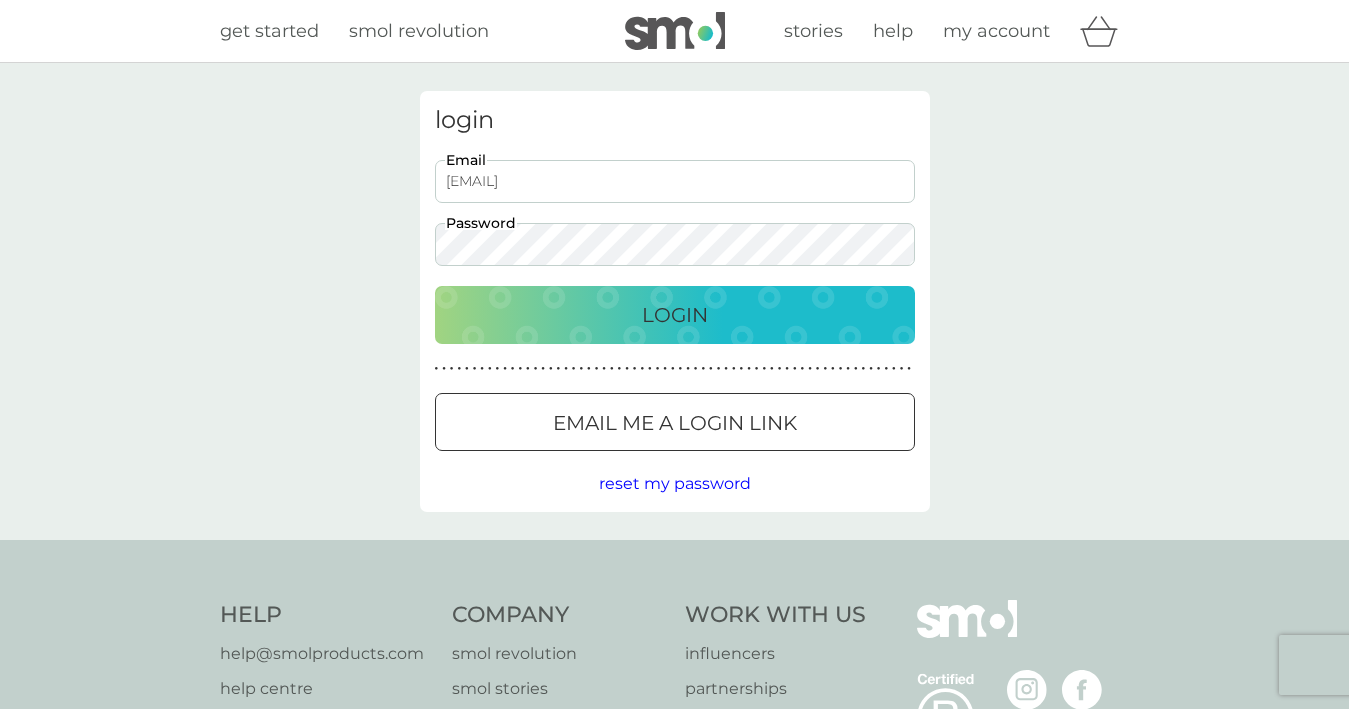 click on "Login" at bounding box center [675, 315] 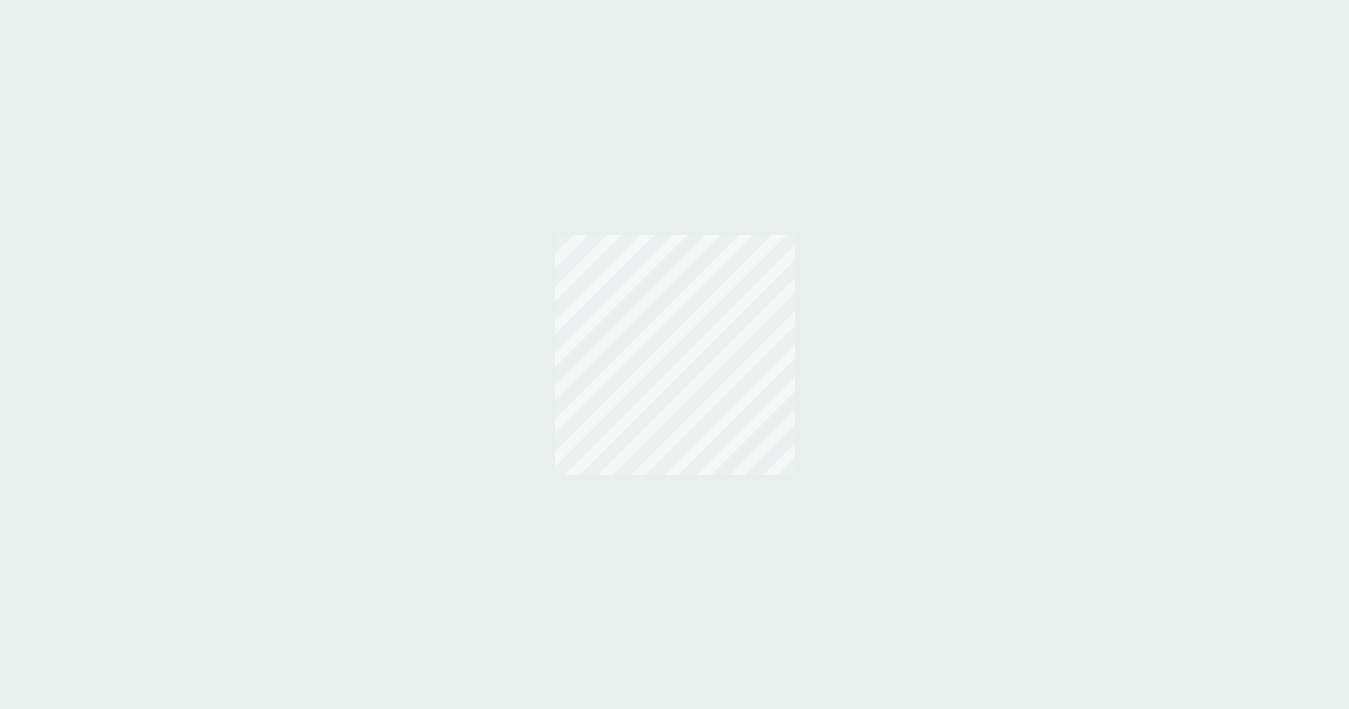 scroll, scrollTop: 0, scrollLeft: 0, axis: both 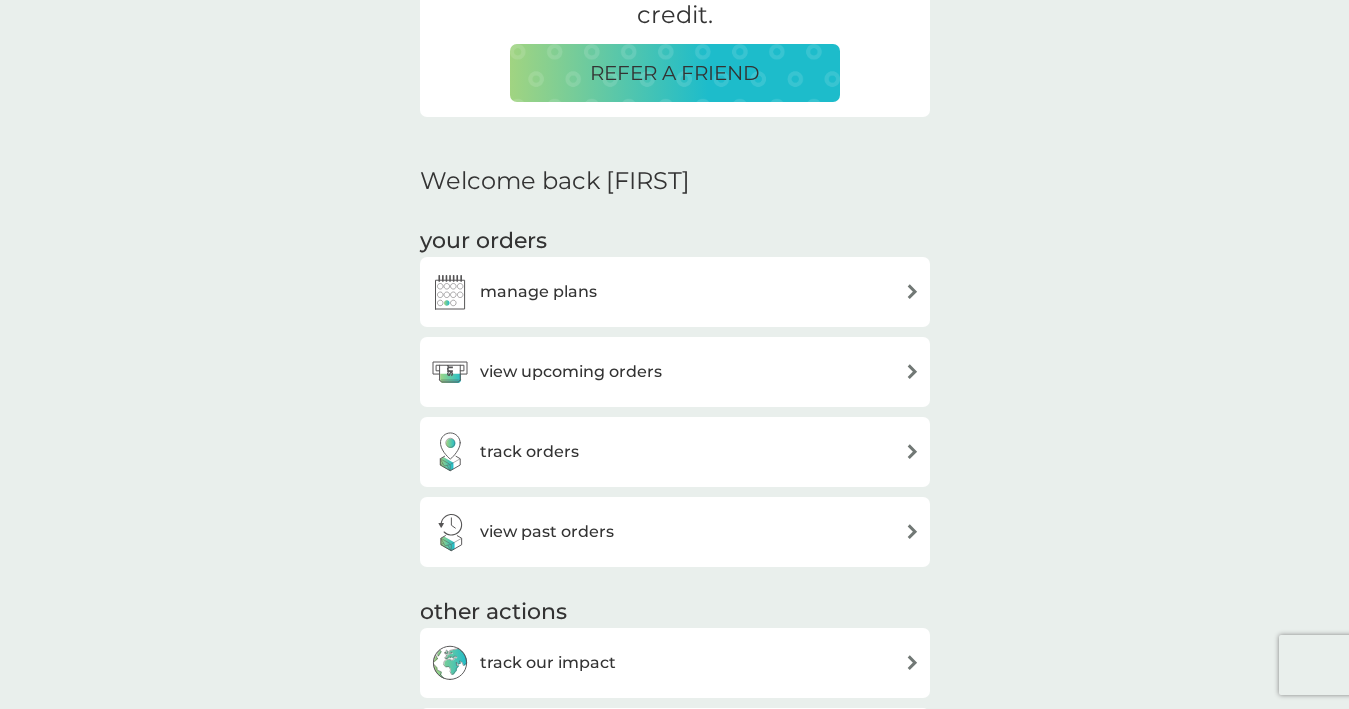 click on "view upcoming orders" at bounding box center [571, 372] 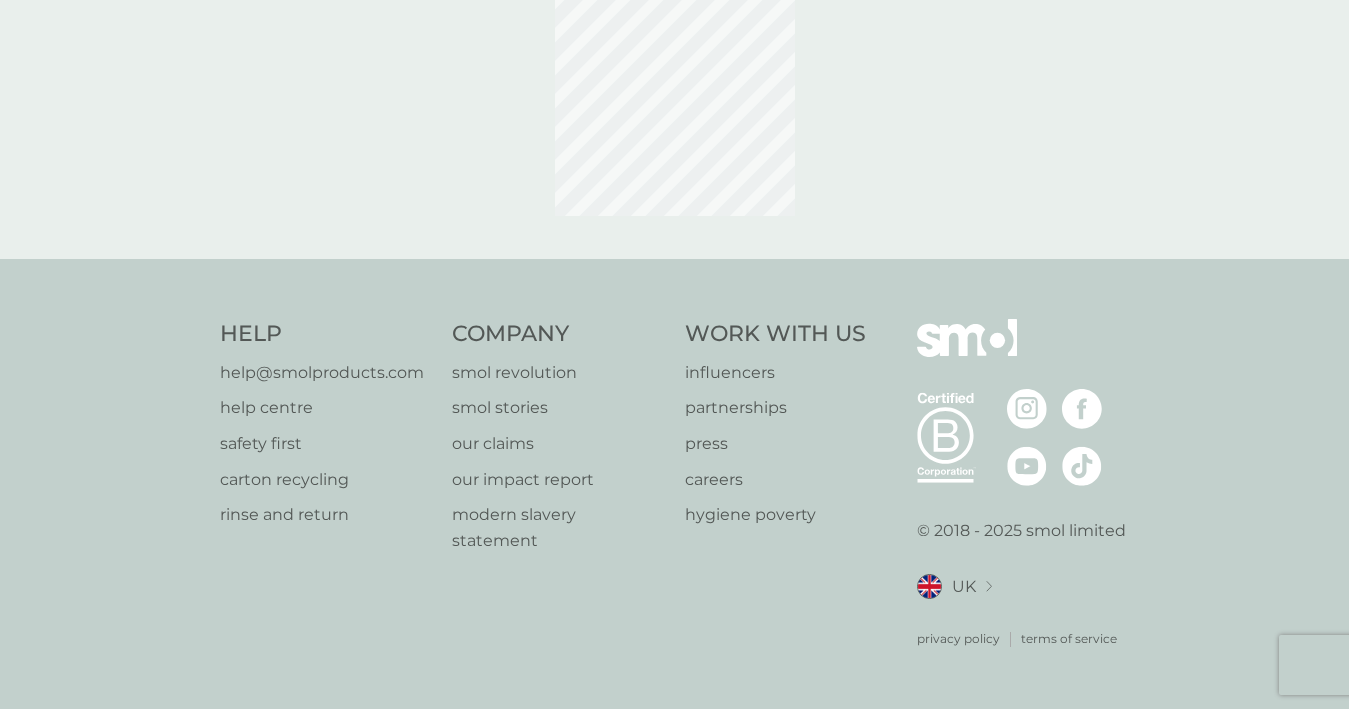scroll, scrollTop: 0, scrollLeft: 0, axis: both 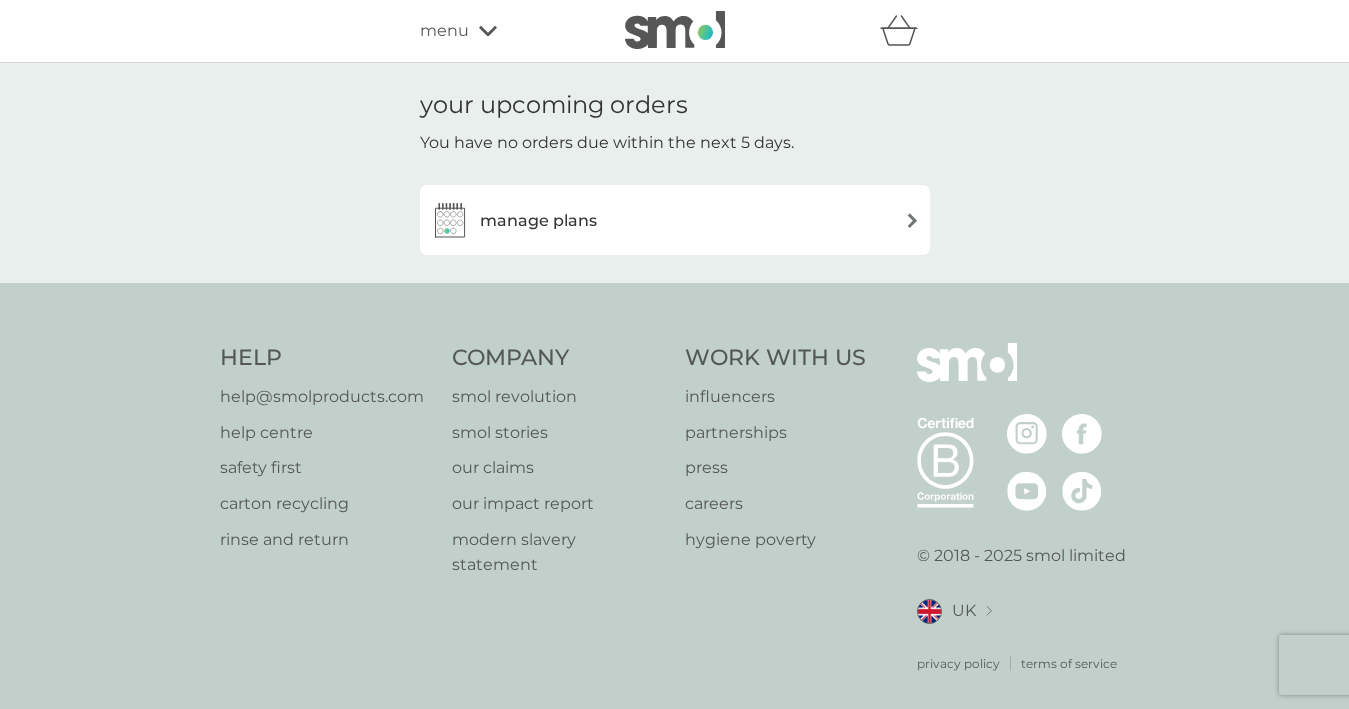 click on "manage plans" at bounding box center (538, 221) 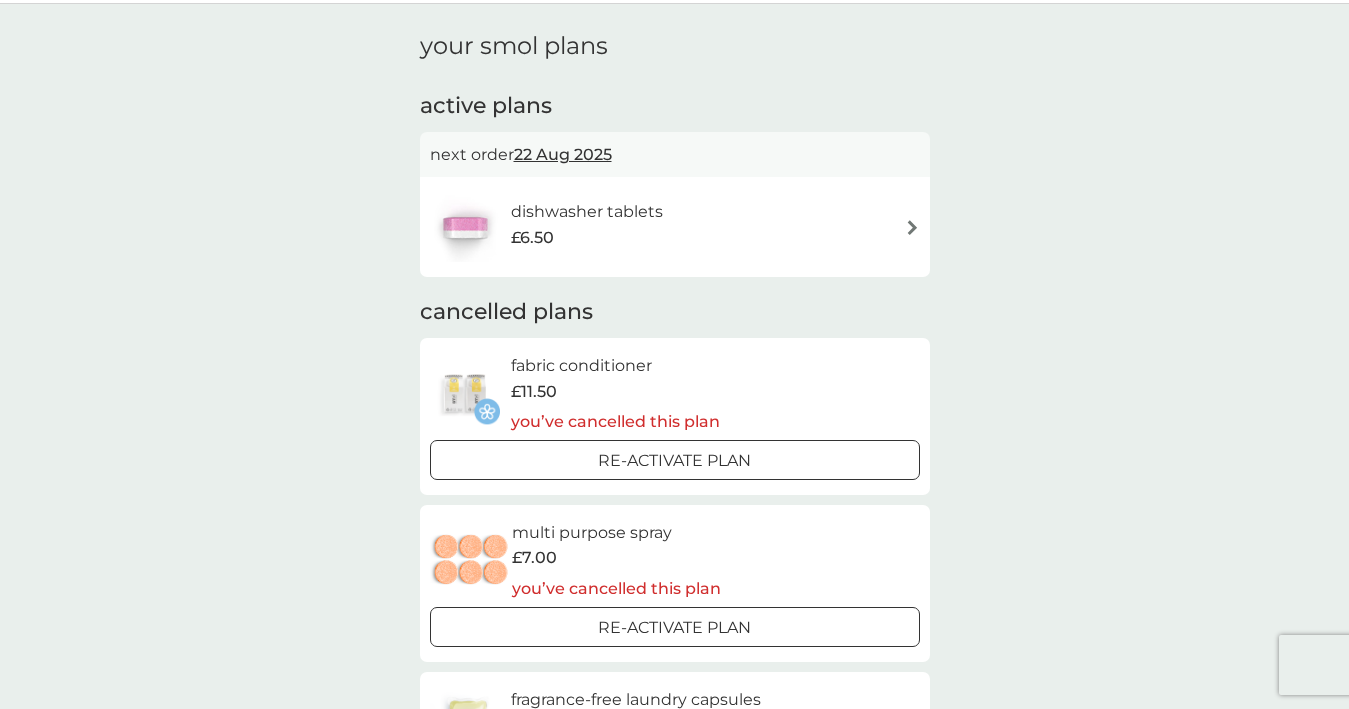 scroll, scrollTop: 60, scrollLeft: 0, axis: vertical 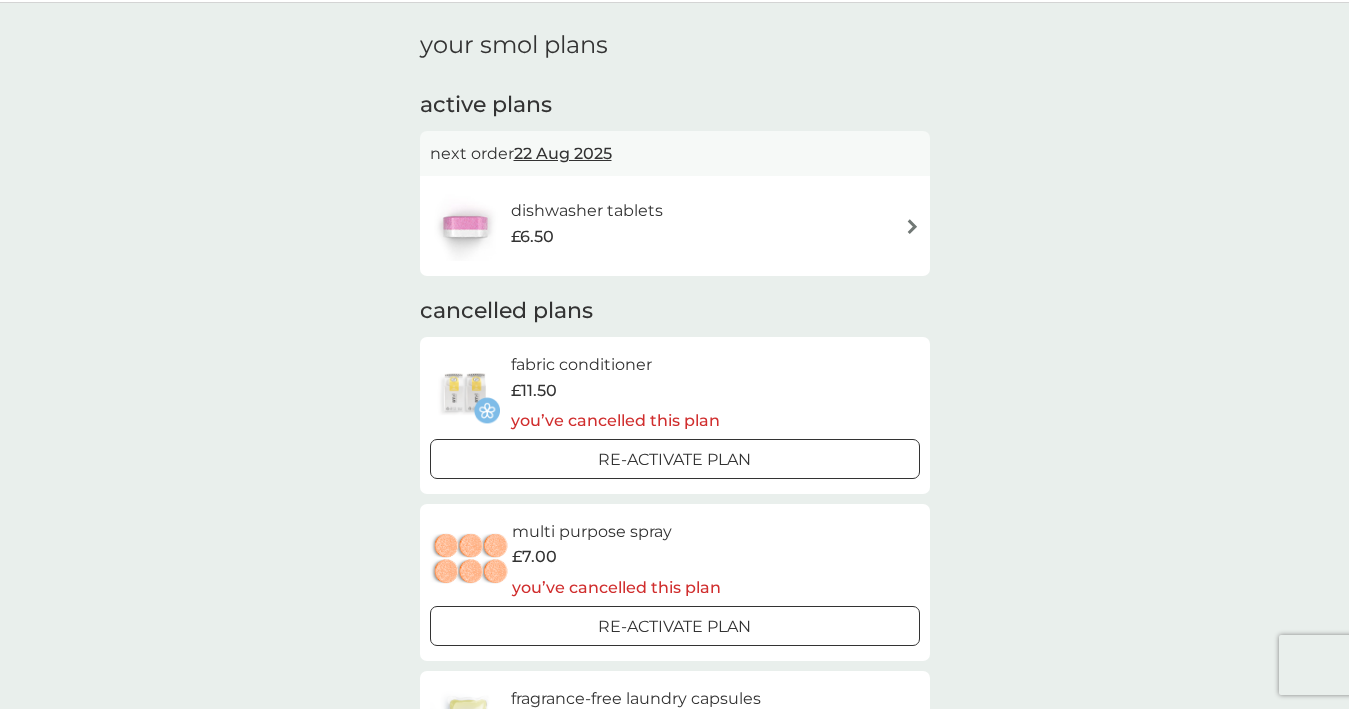 click at bounding box center [912, 226] 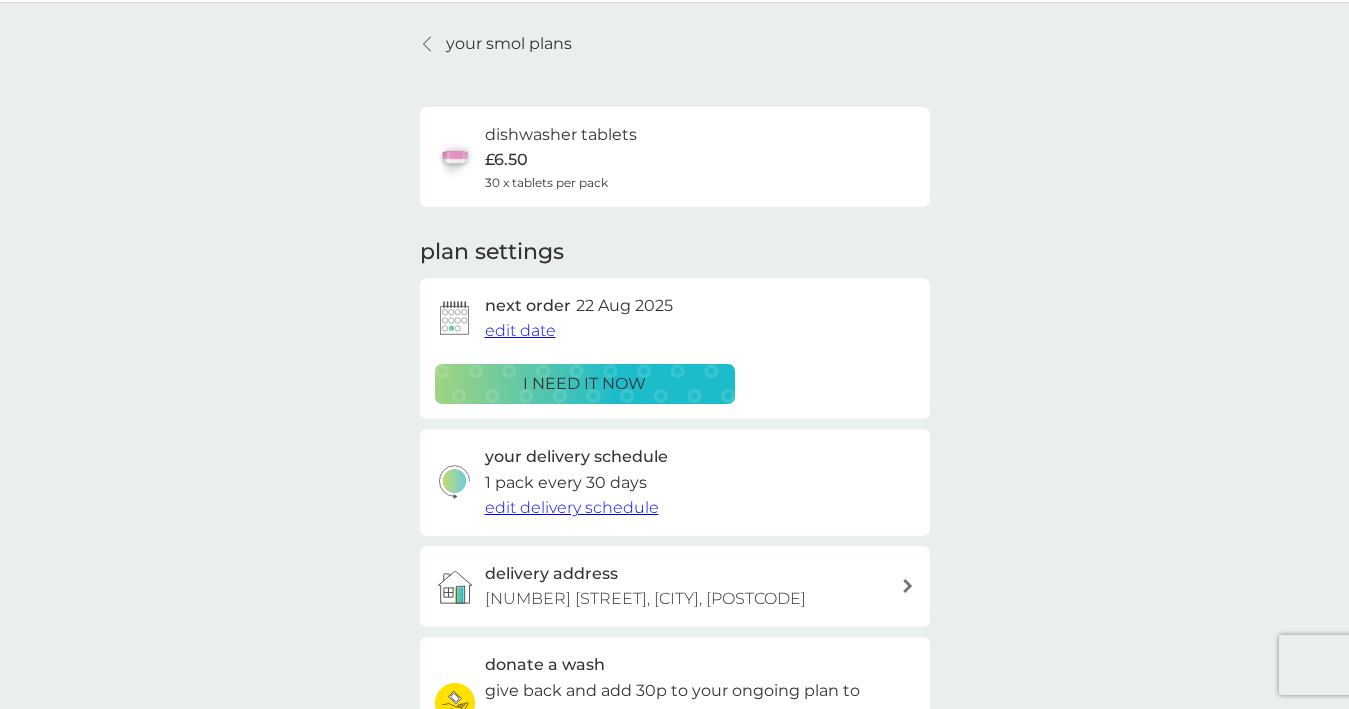 scroll, scrollTop: 0, scrollLeft: 0, axis: both 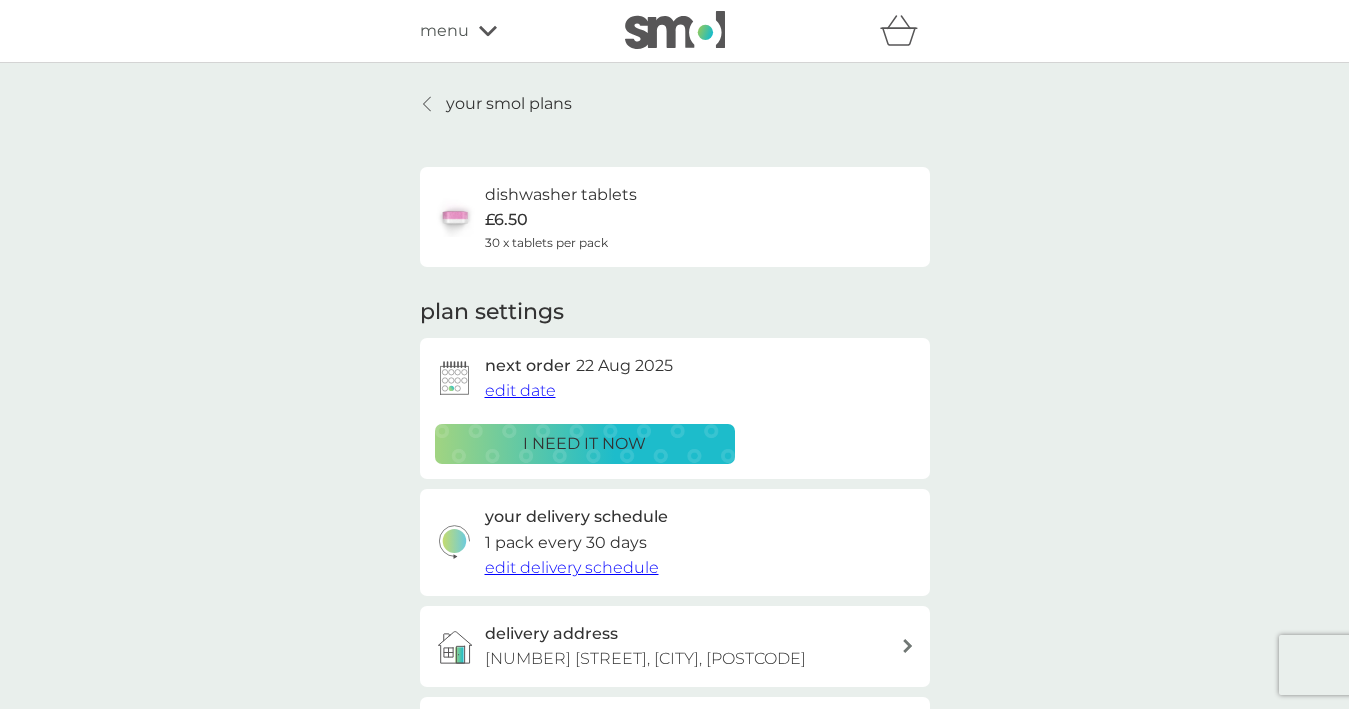 click on "i need it now" at bounding box center [584, 444] 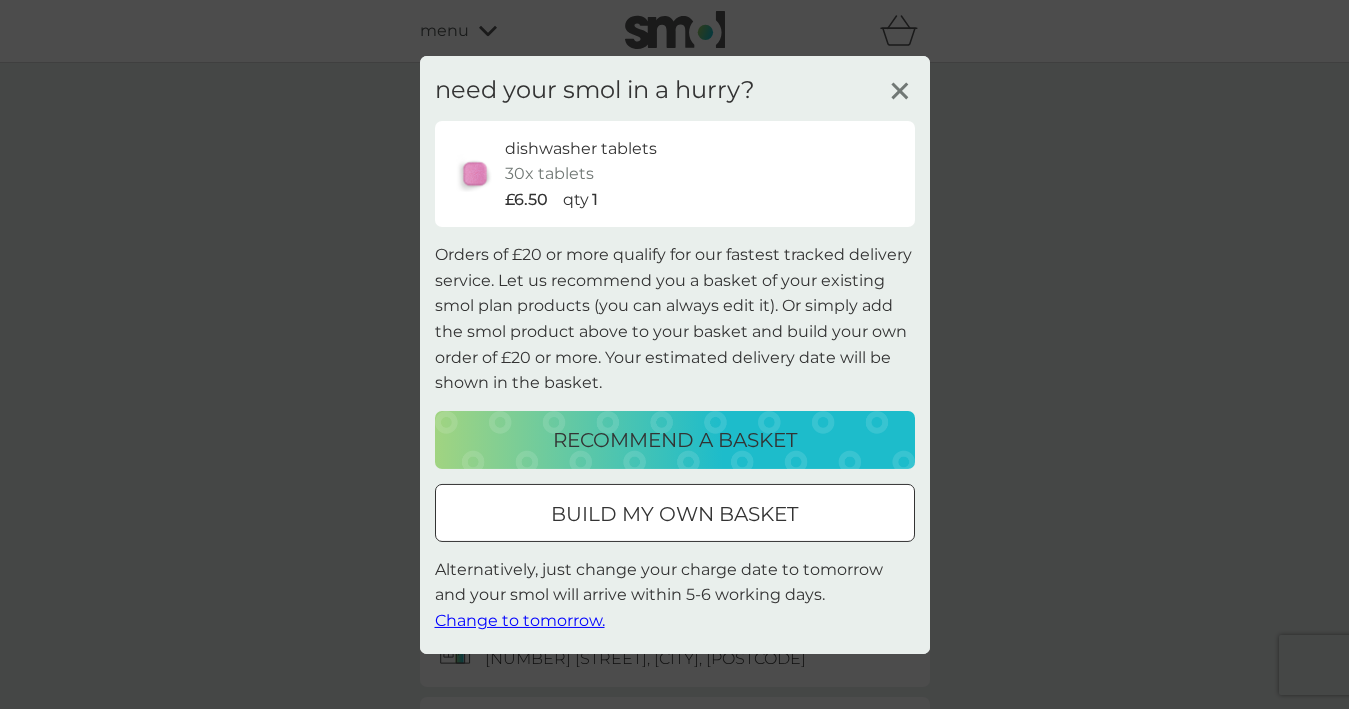 click on "recommend a basket" at bounding box center [675, 440] 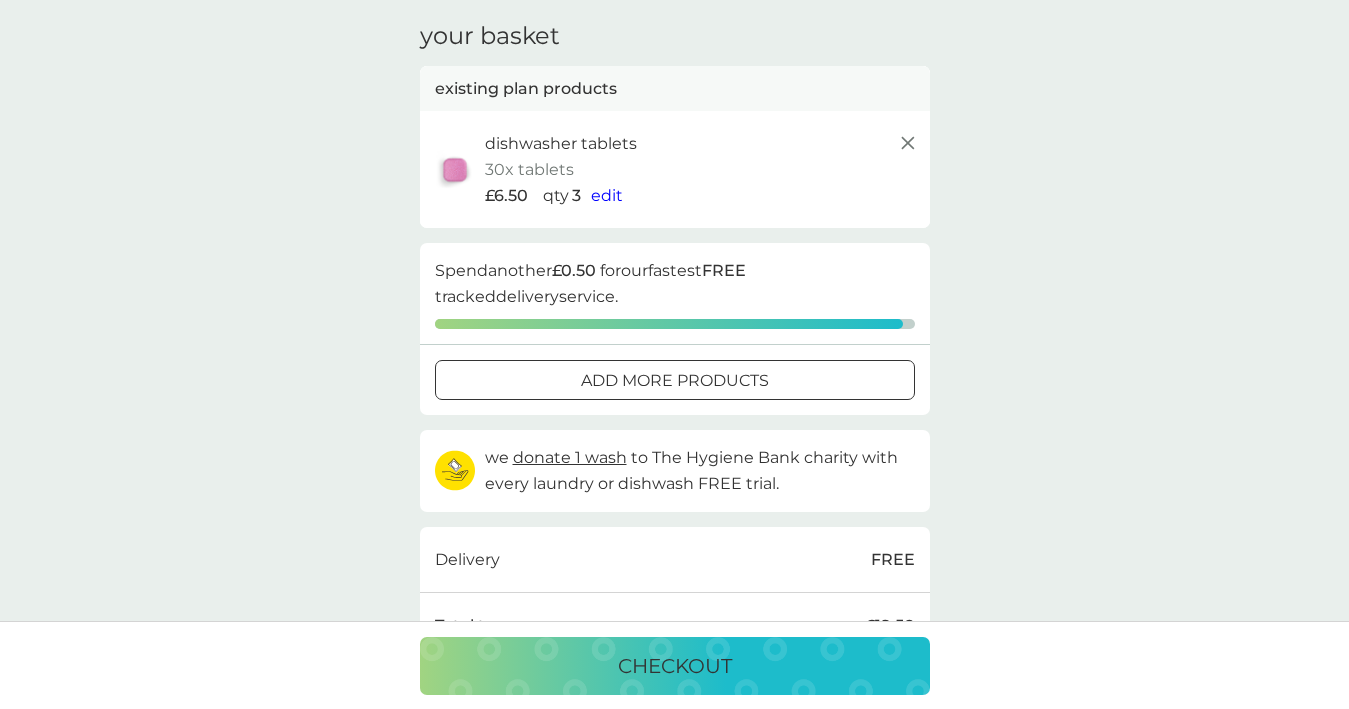 scroll, scrollTop: 71, scrollLeft: 0, axis: vertical 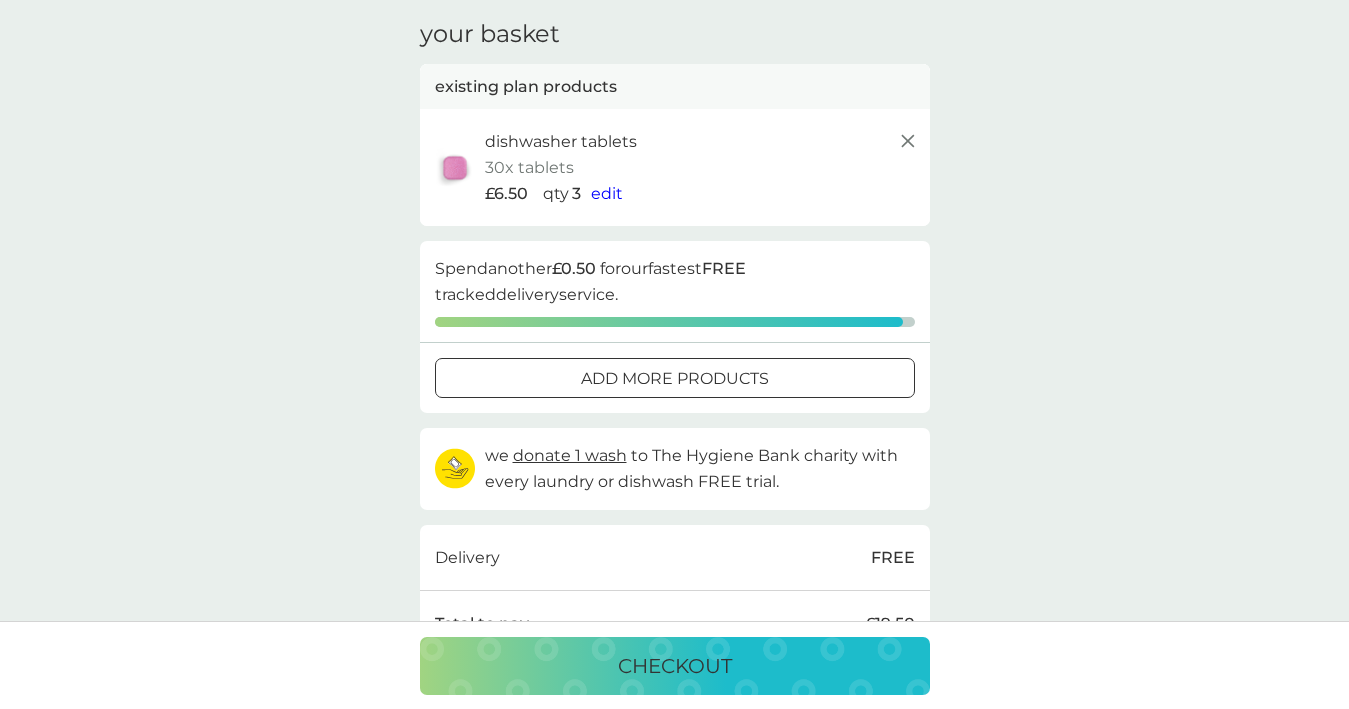 click at bounding box center (675, 379) 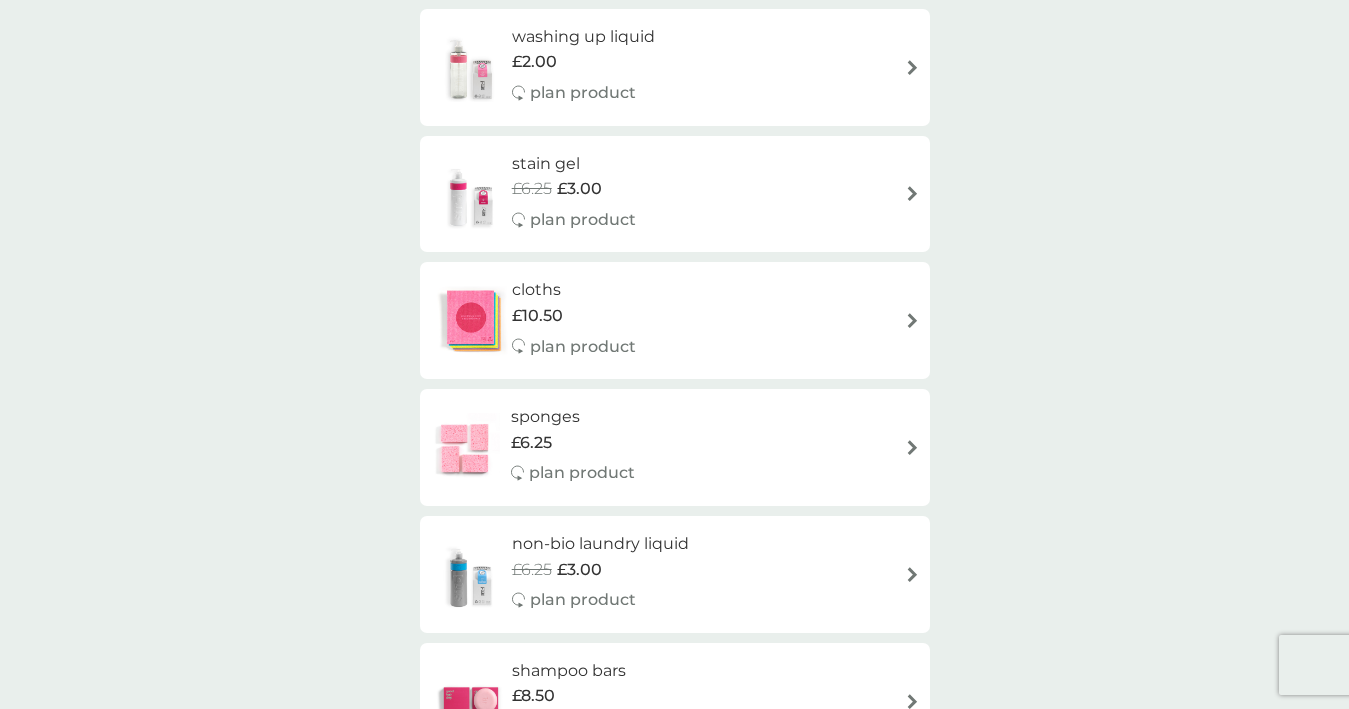 scroll, scrollTop: 1810, scrollLeft: 0, axis: vertical 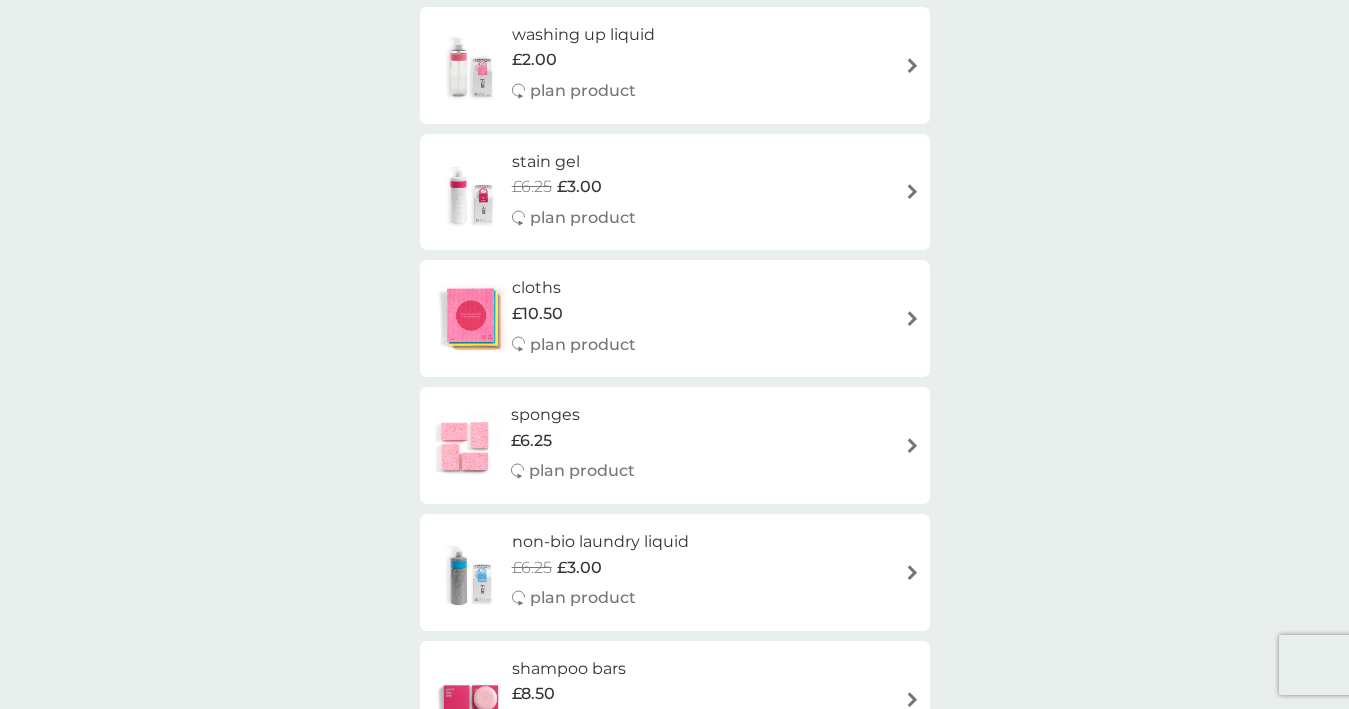 click at bounding box center [471, 319] 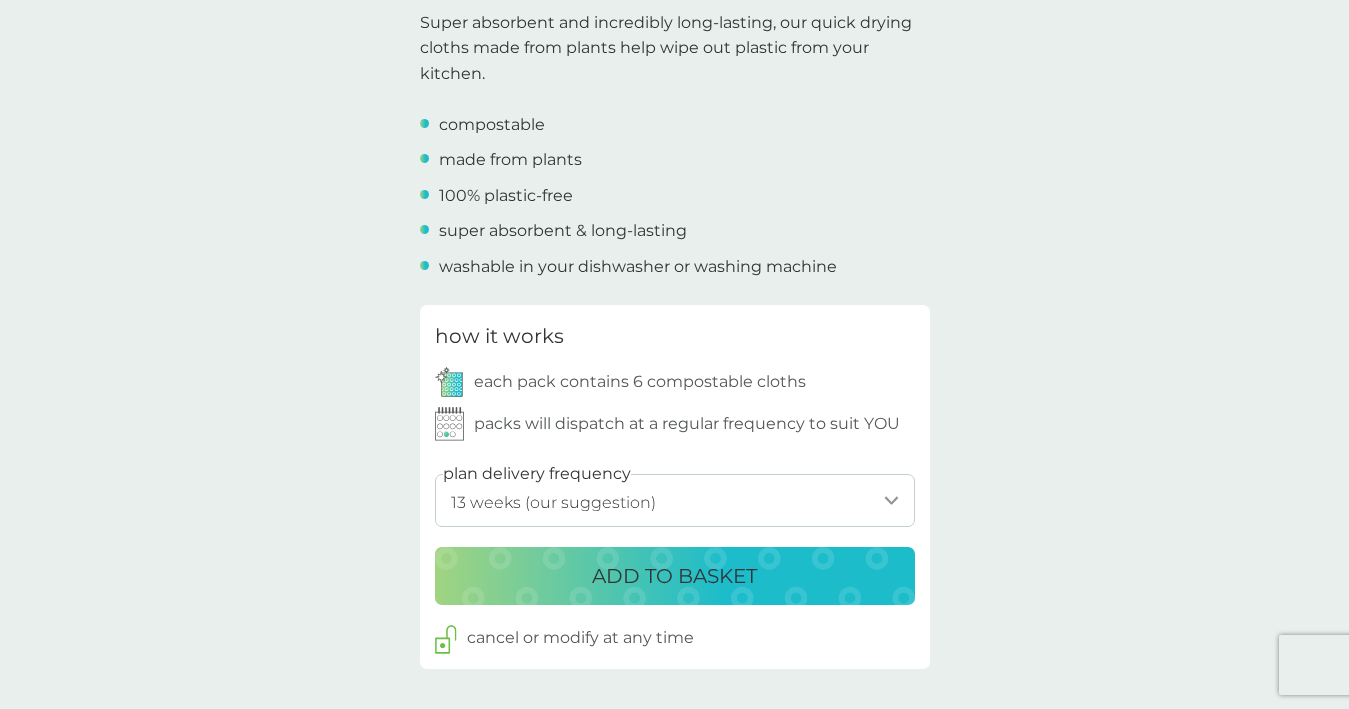 scroll, scrollTop: 659, scrollLeft: 0, axis: vertical 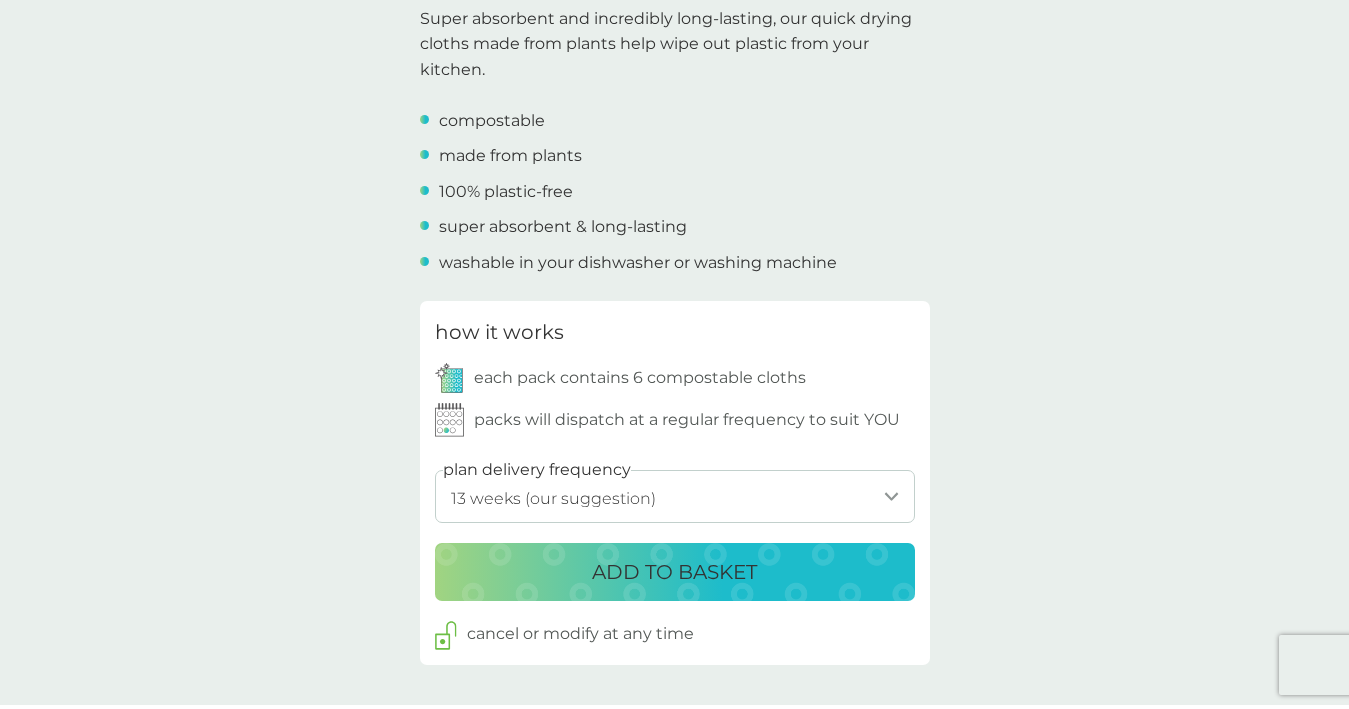 select on "140" 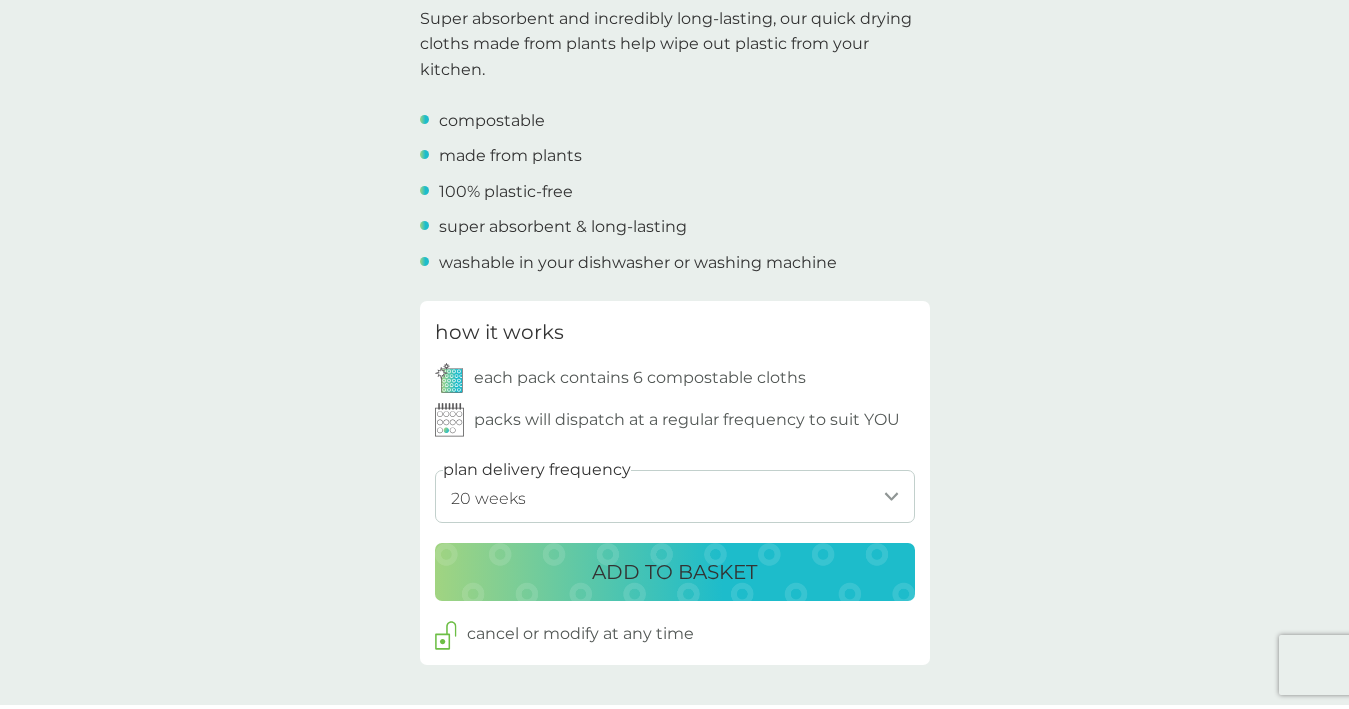 click on "ADD TO BASKET" at bounding box center [674, 572] 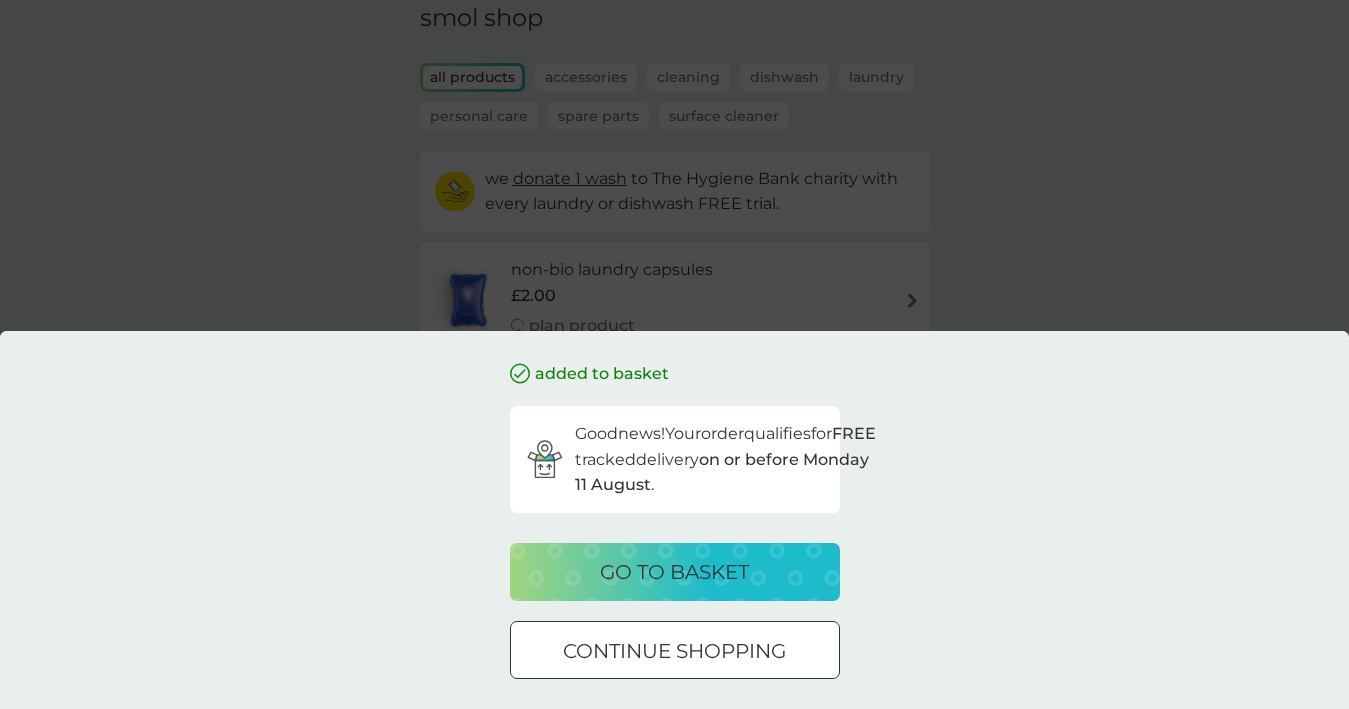 scroll, scrollTop: 98, scrollLeft: 0, axis: vertical 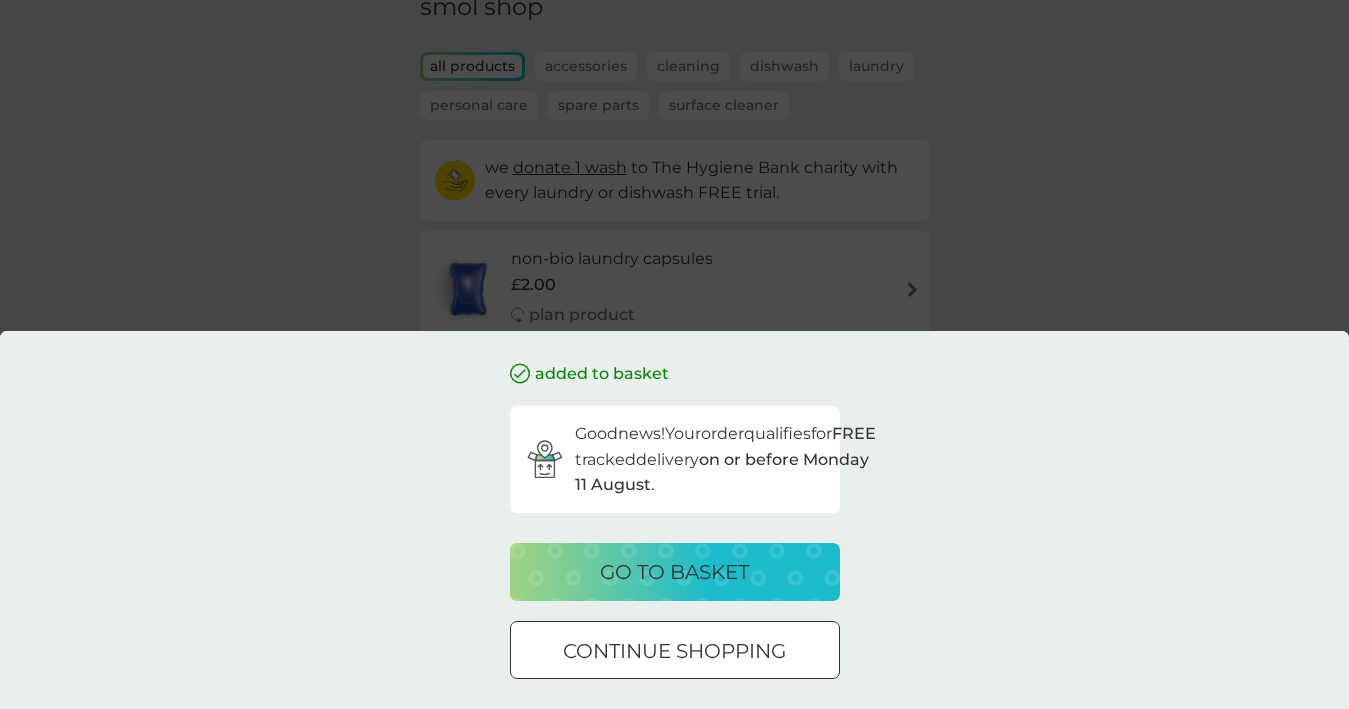 click at bounding box center (699, 650) 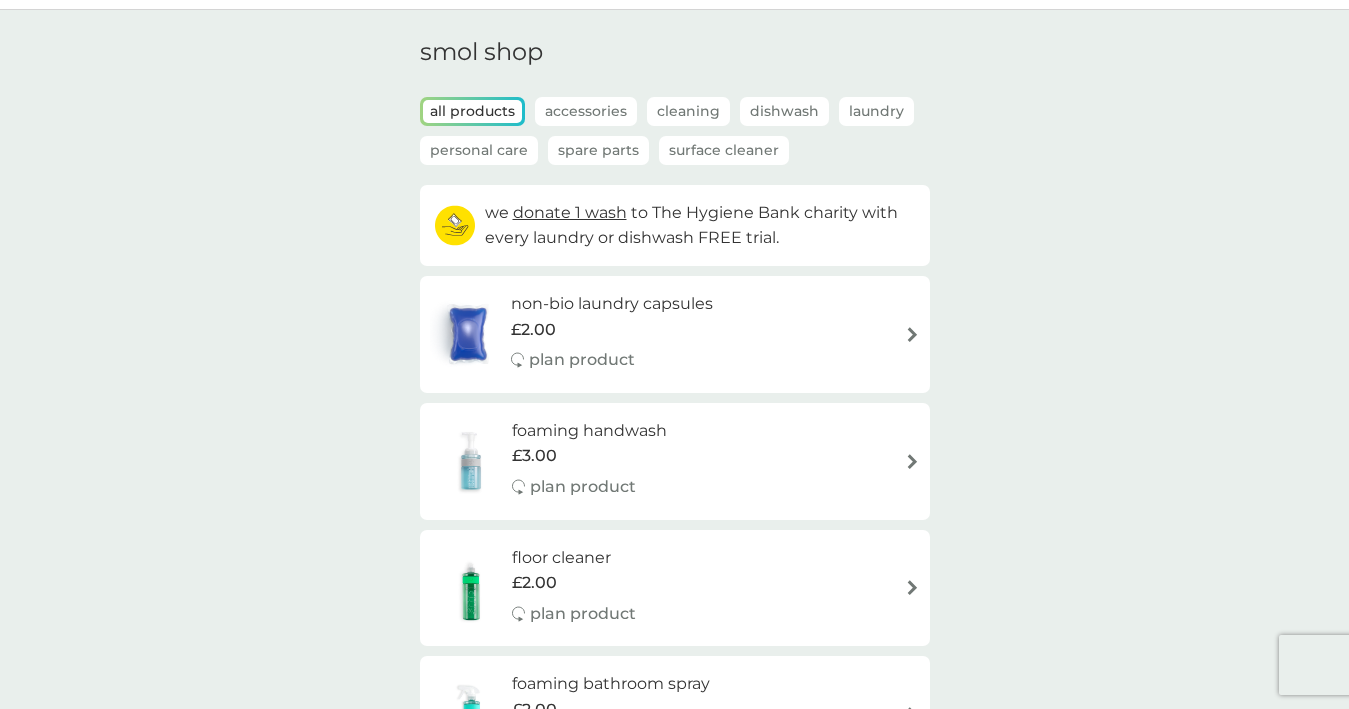 scroll, scrollTop: 51, scrollLeft: 0, axis: vertical 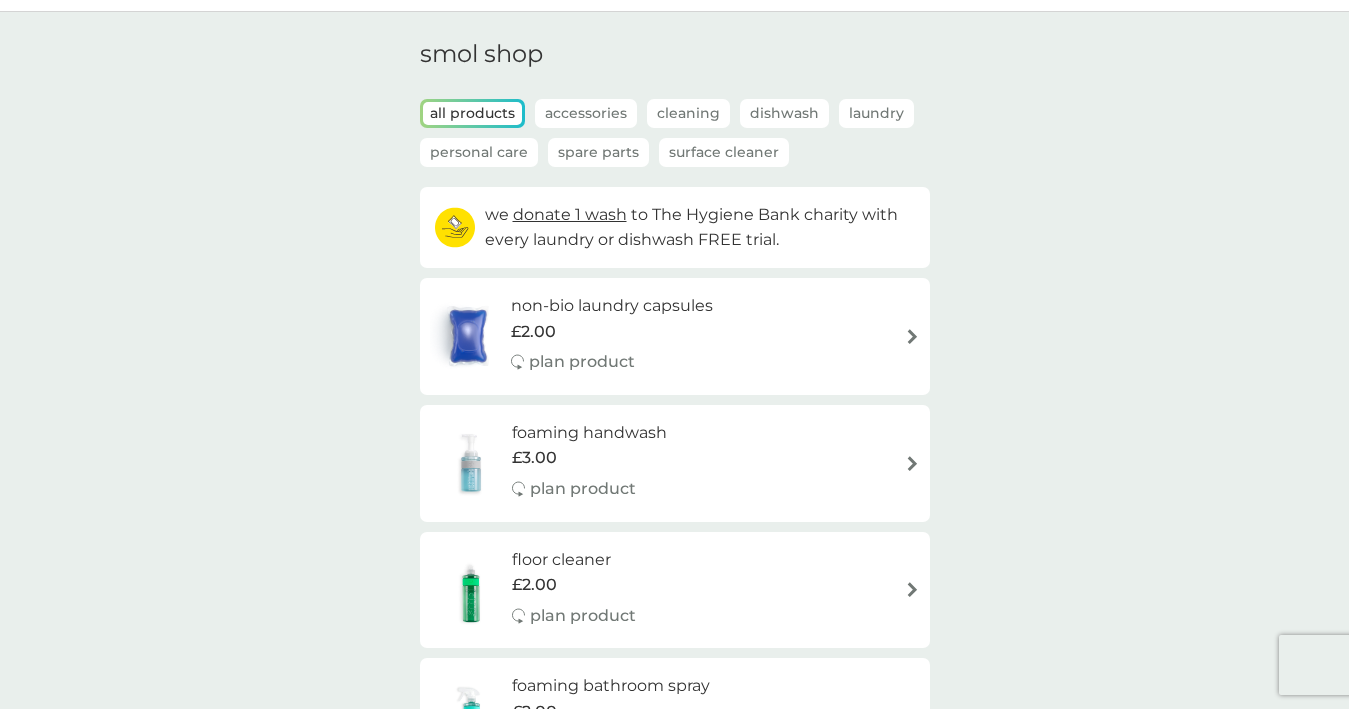 click at bounding box center [912, 336] 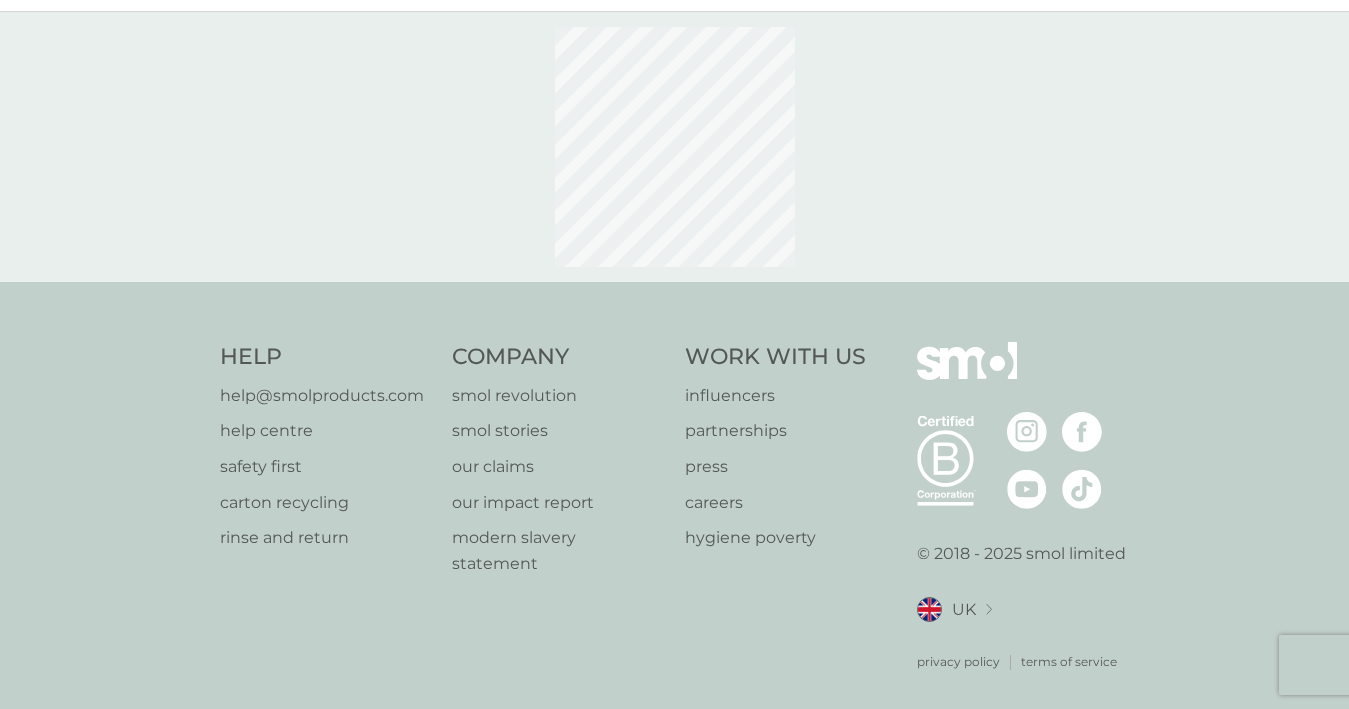 scroll, scrollTop: 0, scrollLeft: 0, axis: both 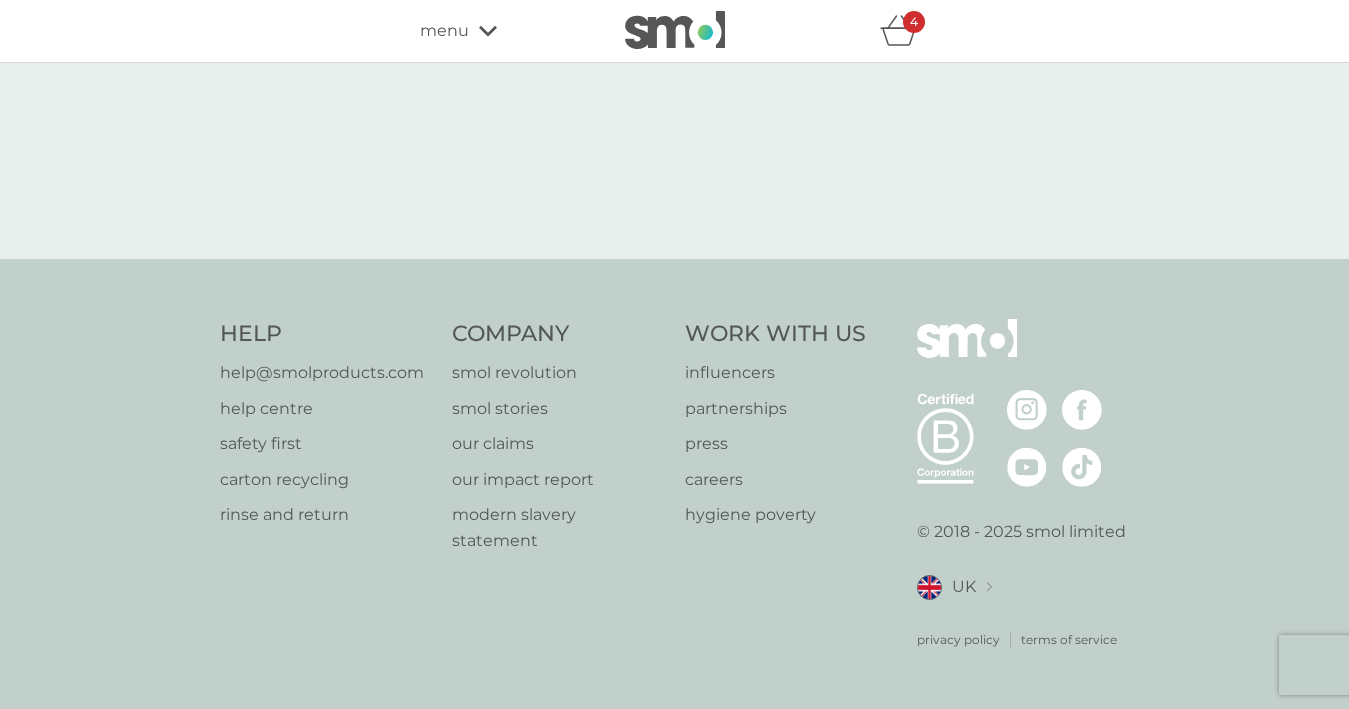 select on "42" 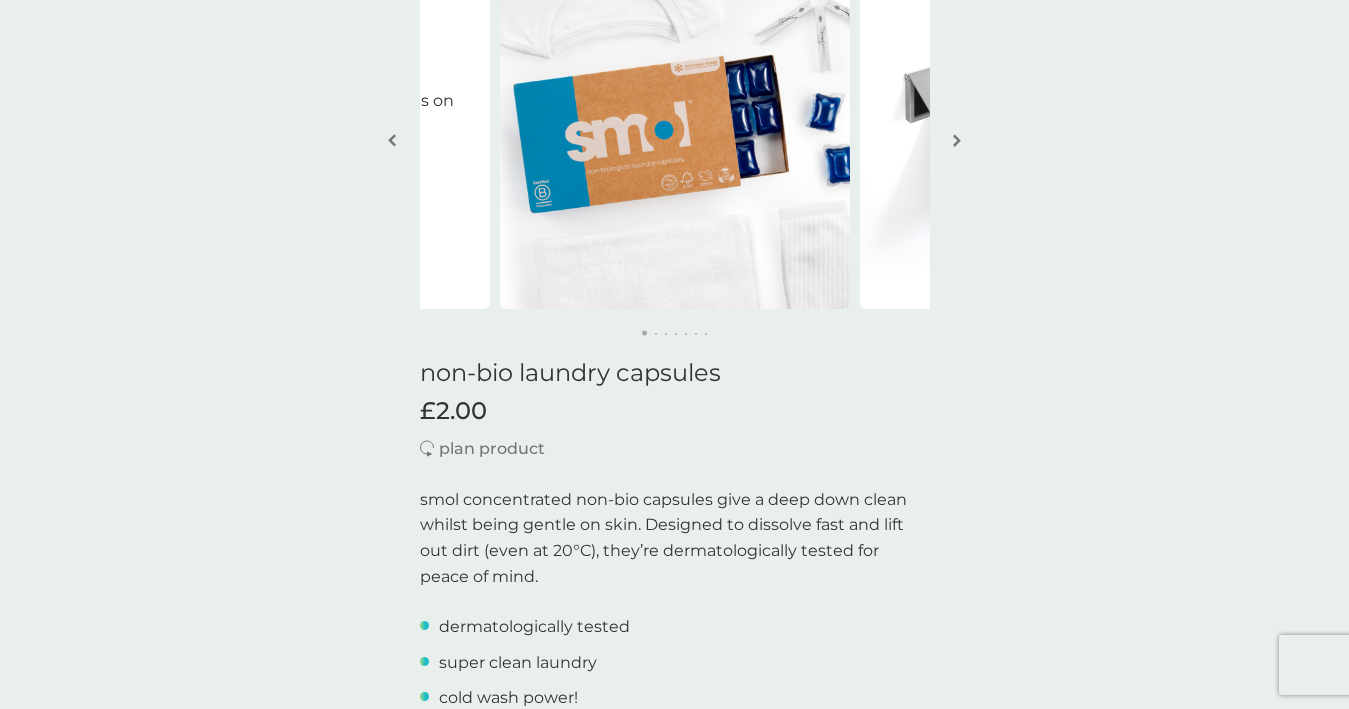 scroll, scrollTop: 185, scrollLeft: 0, axis: vertical 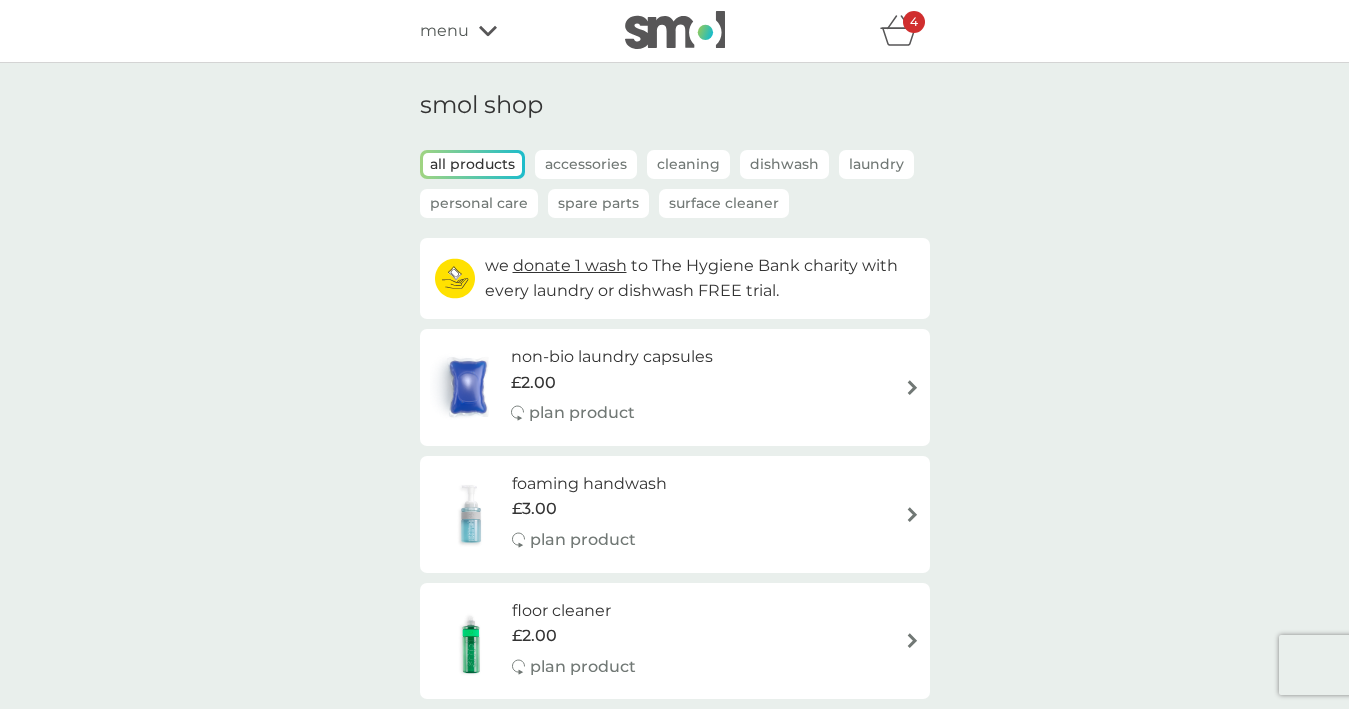 click 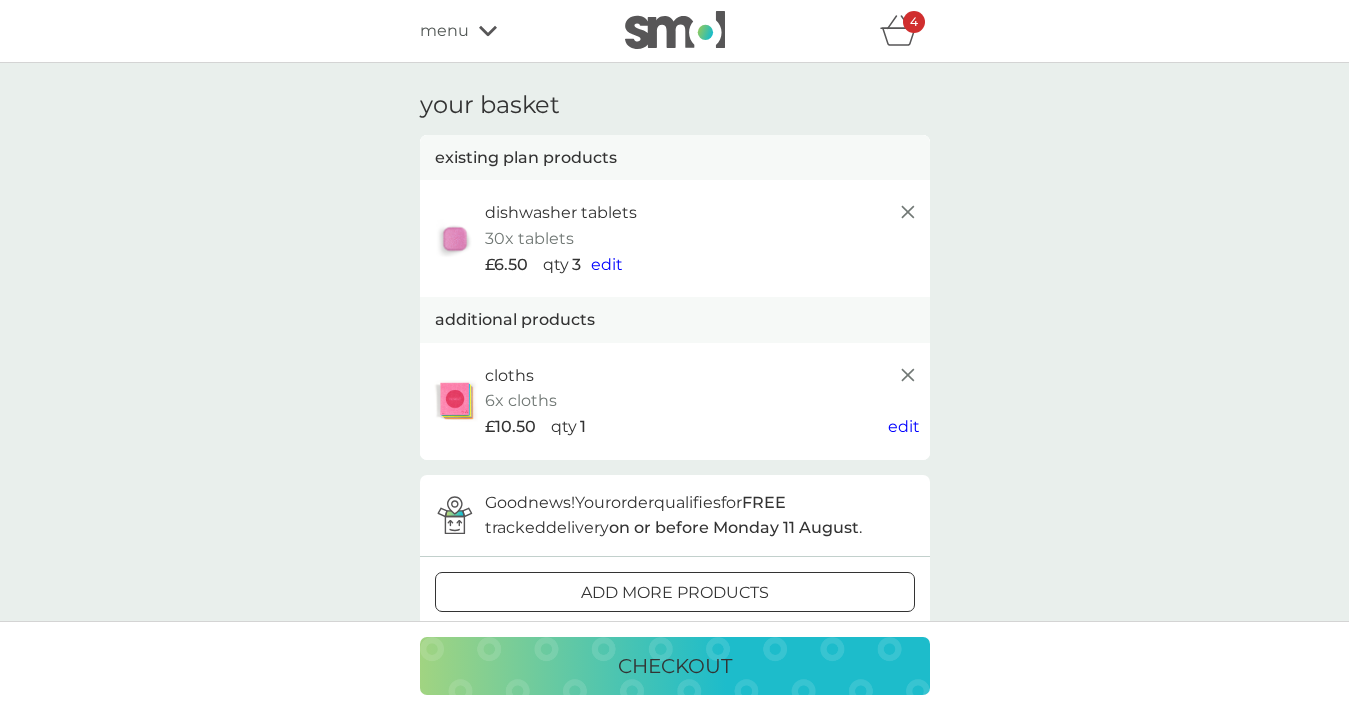 click on "edit" at bounding box center [607, 264] 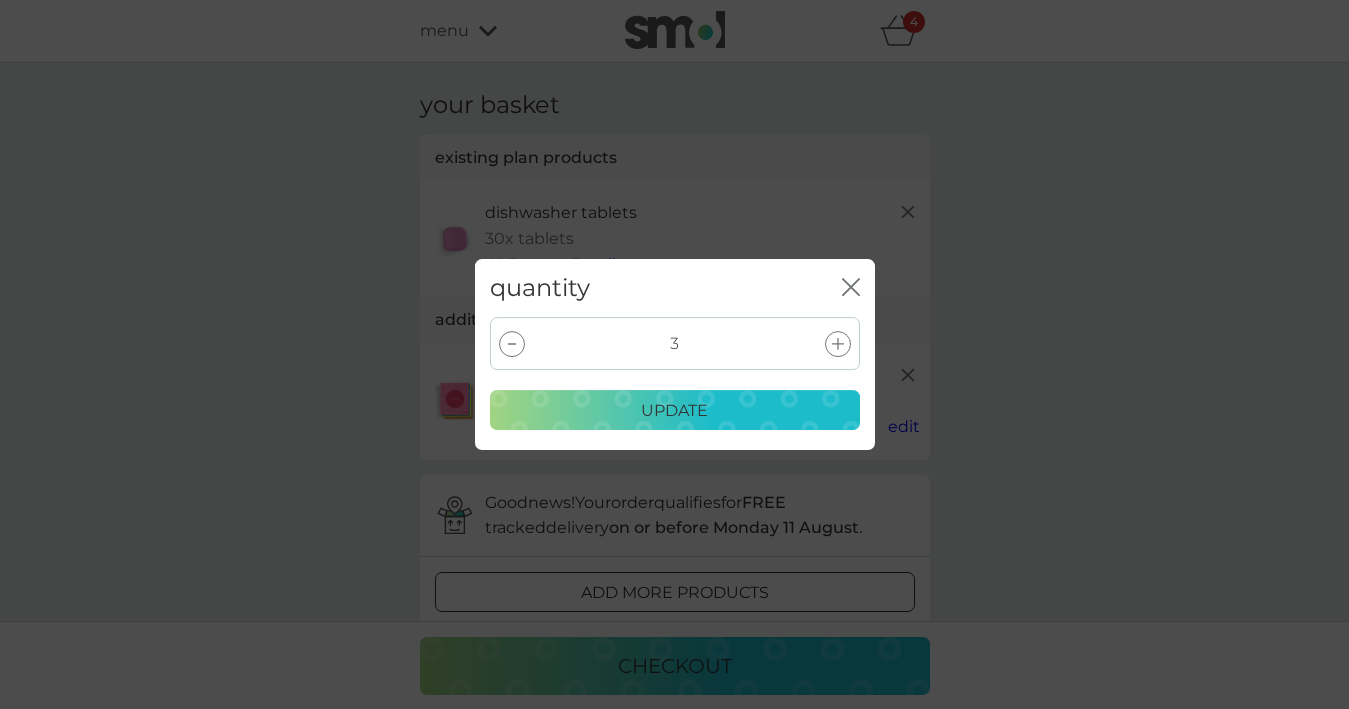 click at bounding box center [512, 344] 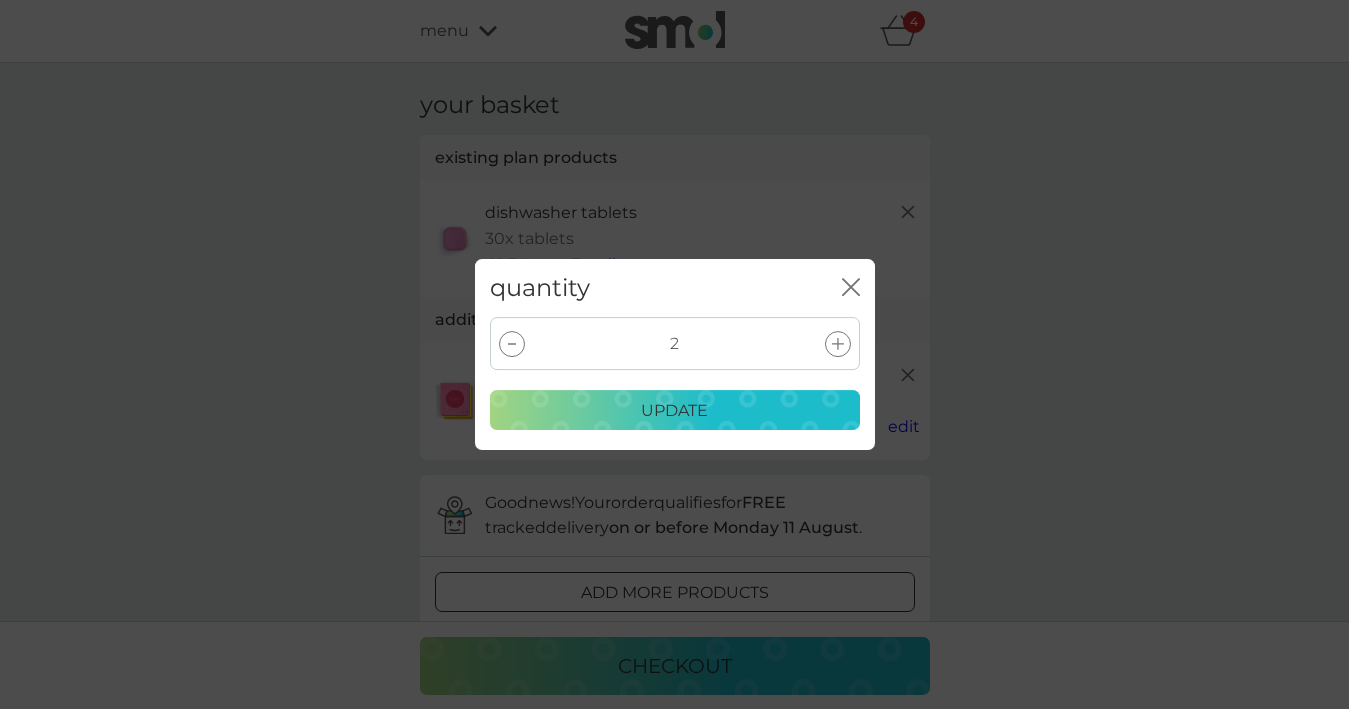 click on "update" at bounding box center [674, 411] 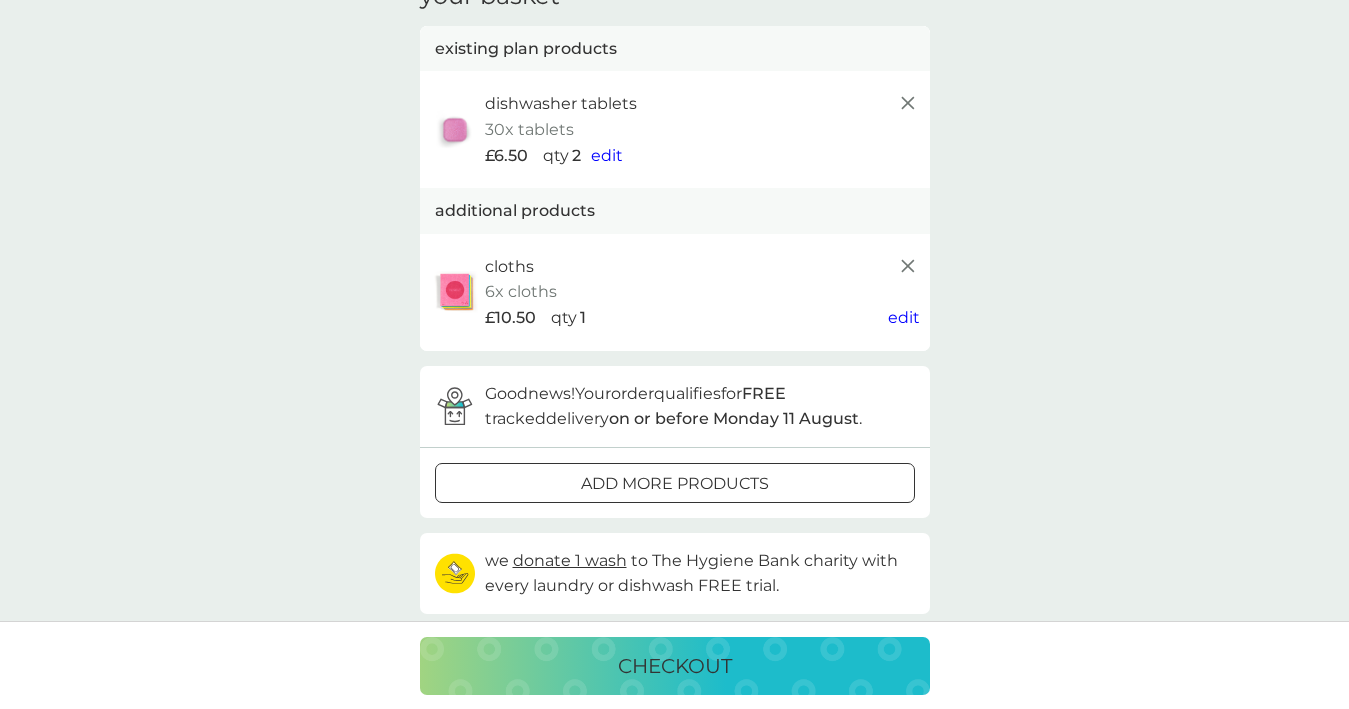 scroll, scrollTop: 117, scrollLeft: 0, axis: vertical 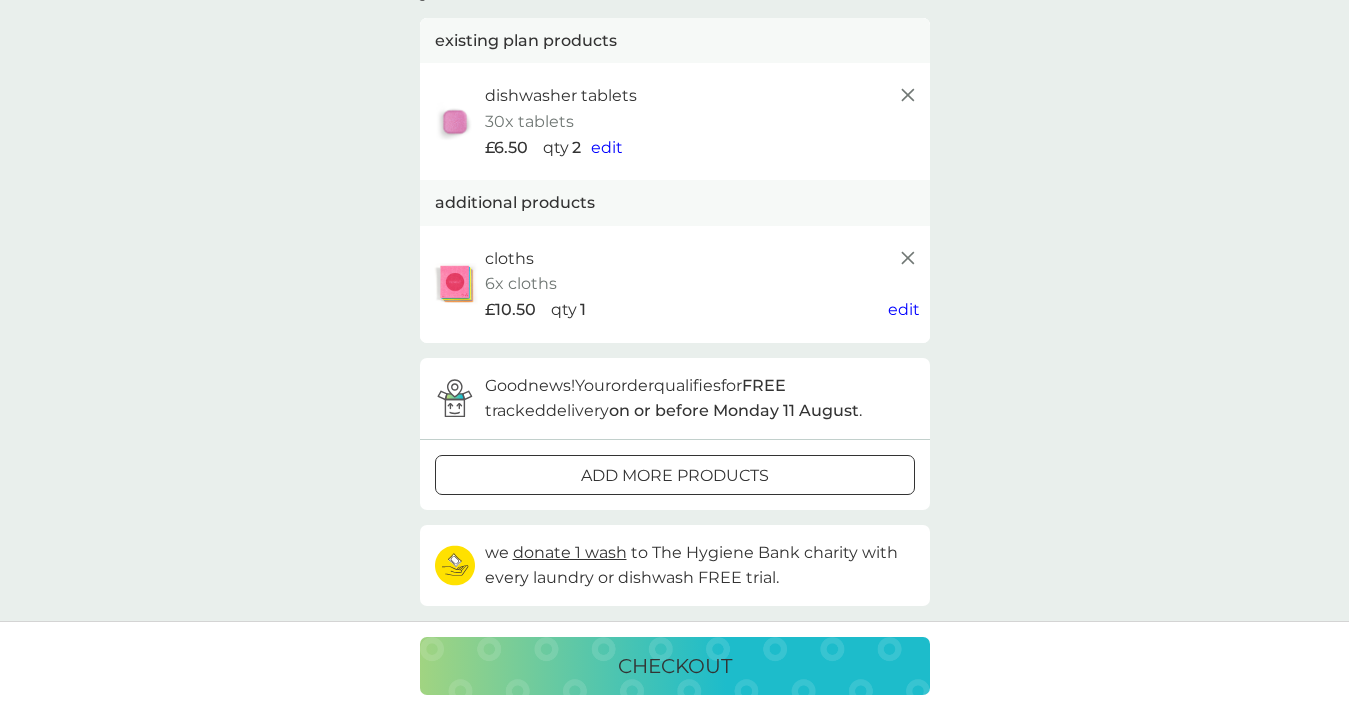 click on "checkout" at bounding box center (675, 666) 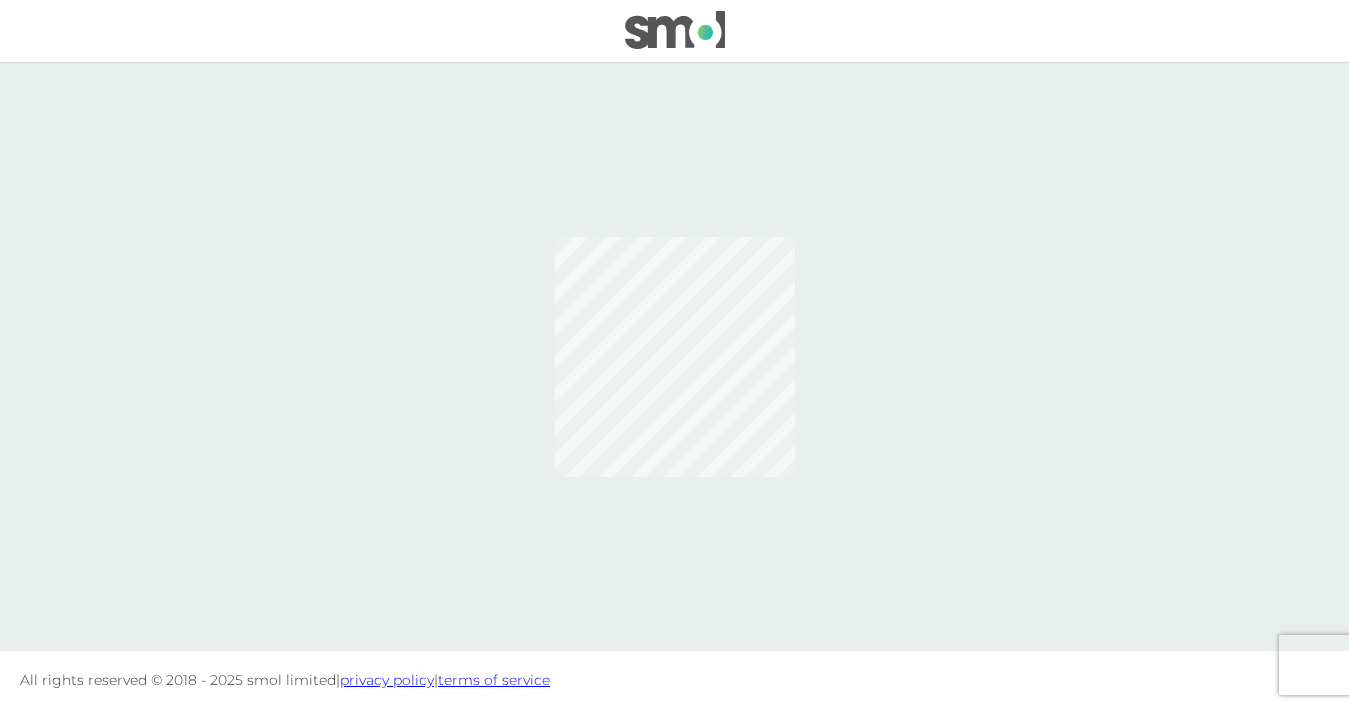 scroll, scrollTop: 0, scrollLeft: 0, axis: both 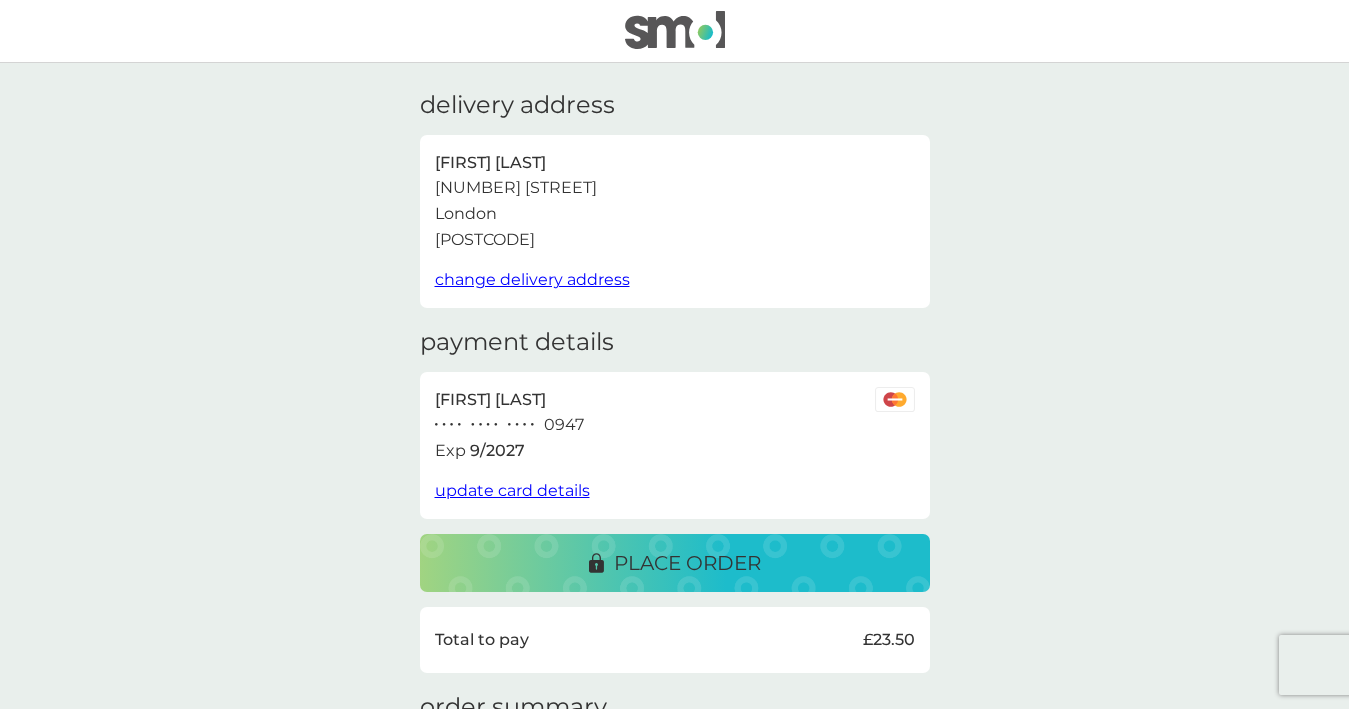 click on "place order" at bounding box center [687, 563] 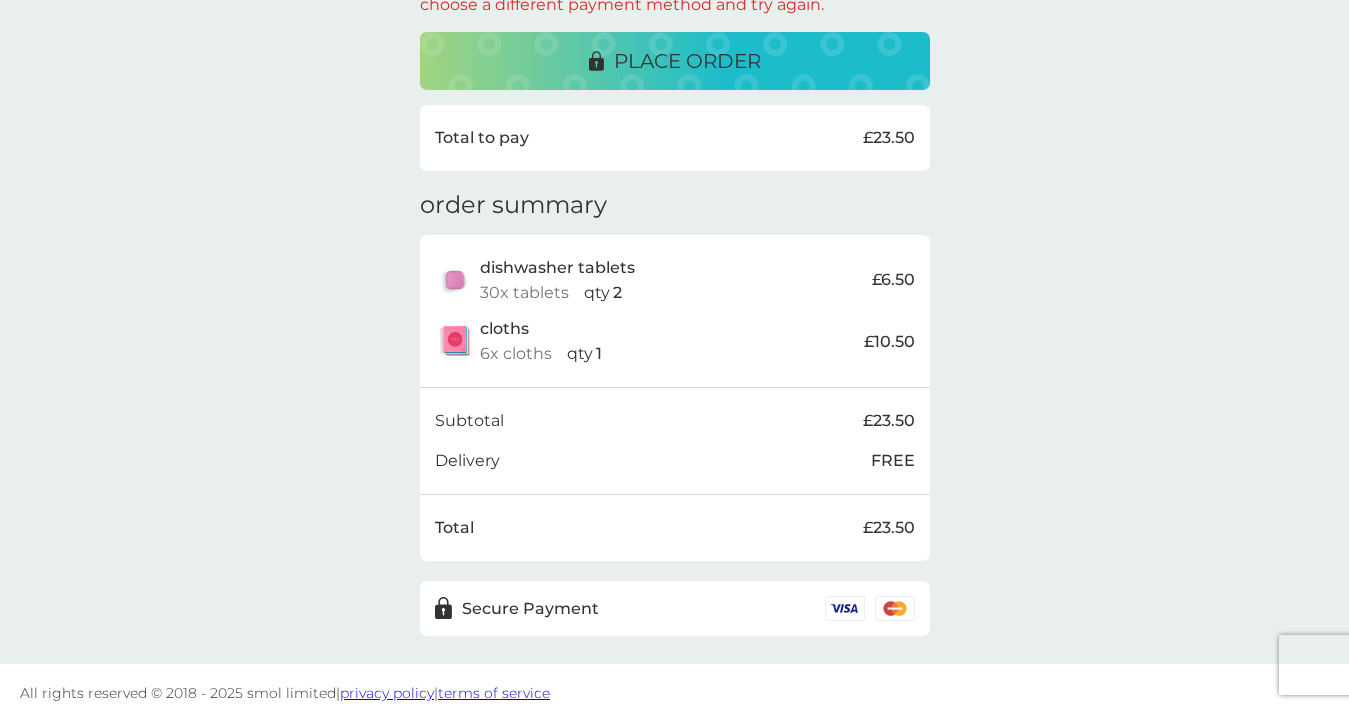 scroll, scrollTop: 562, scrollLeft: 0, axis: vertical 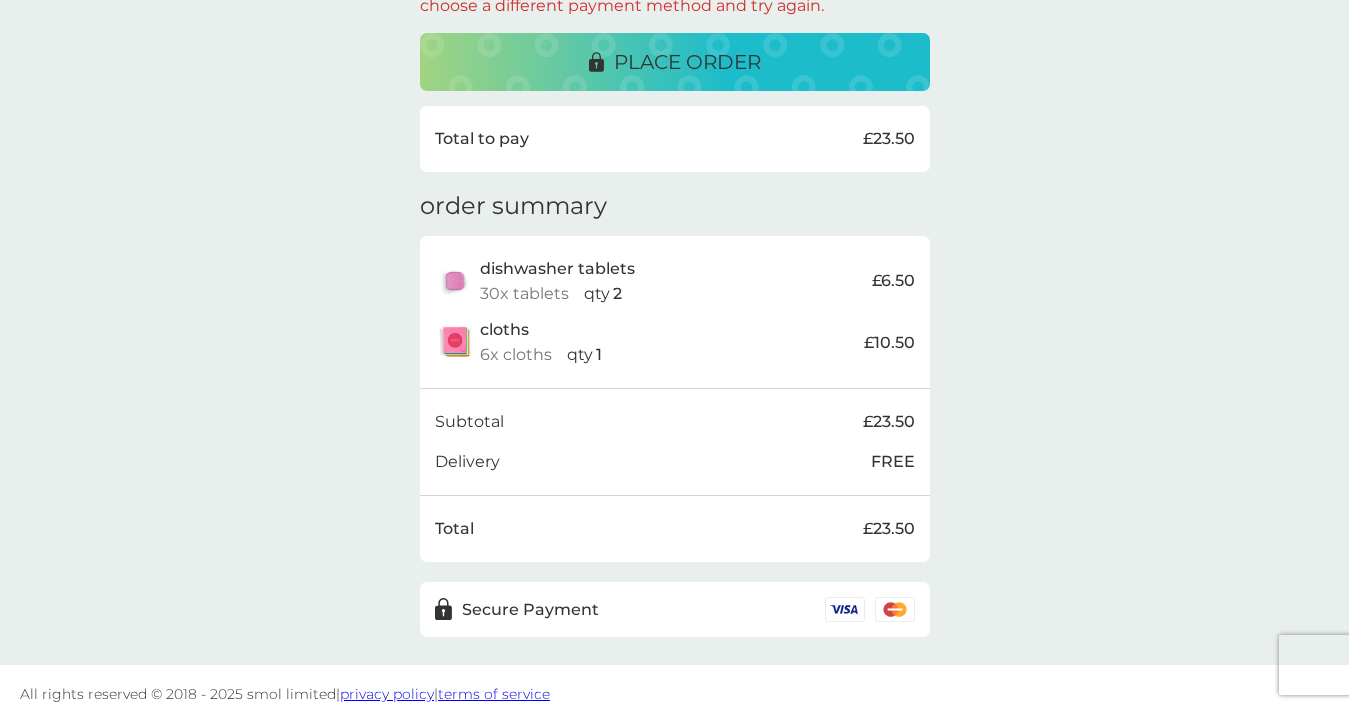 click at bounding box center [870, 609] 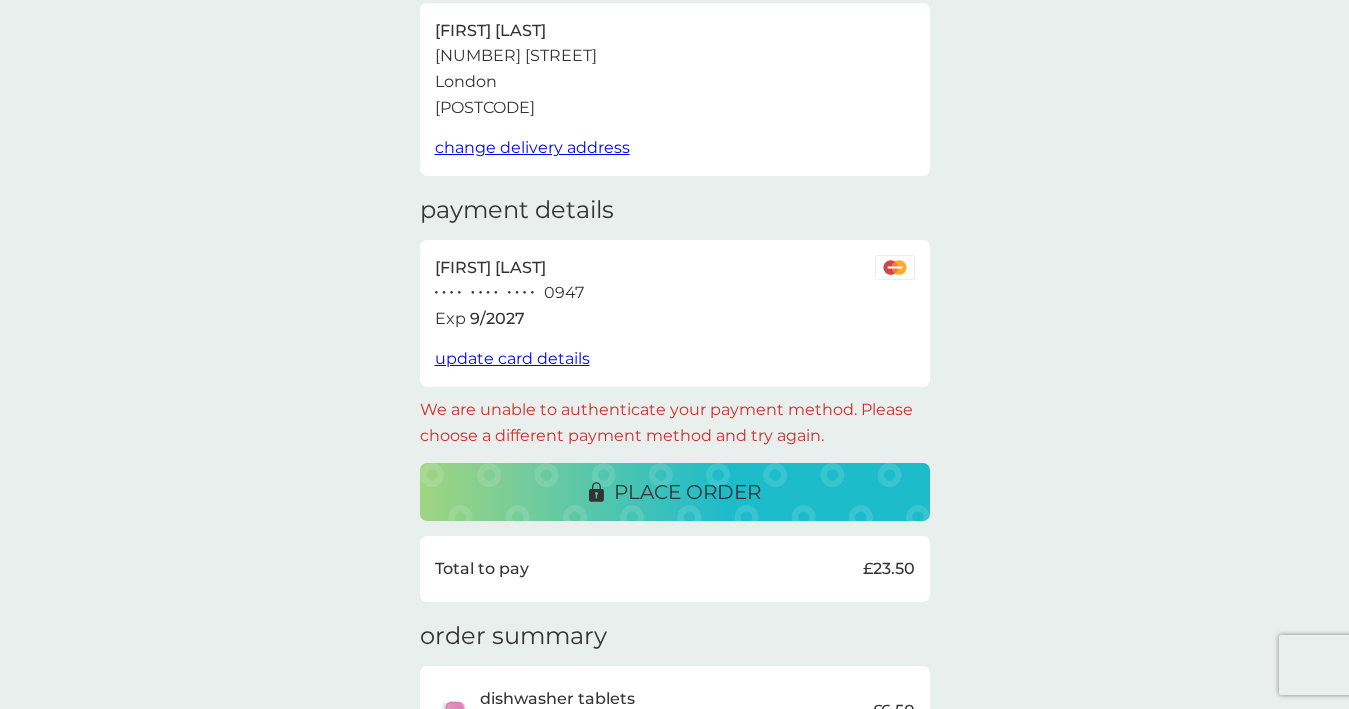 scroll, scrollTop: 131, scrollLeft: 0, axis: vertical 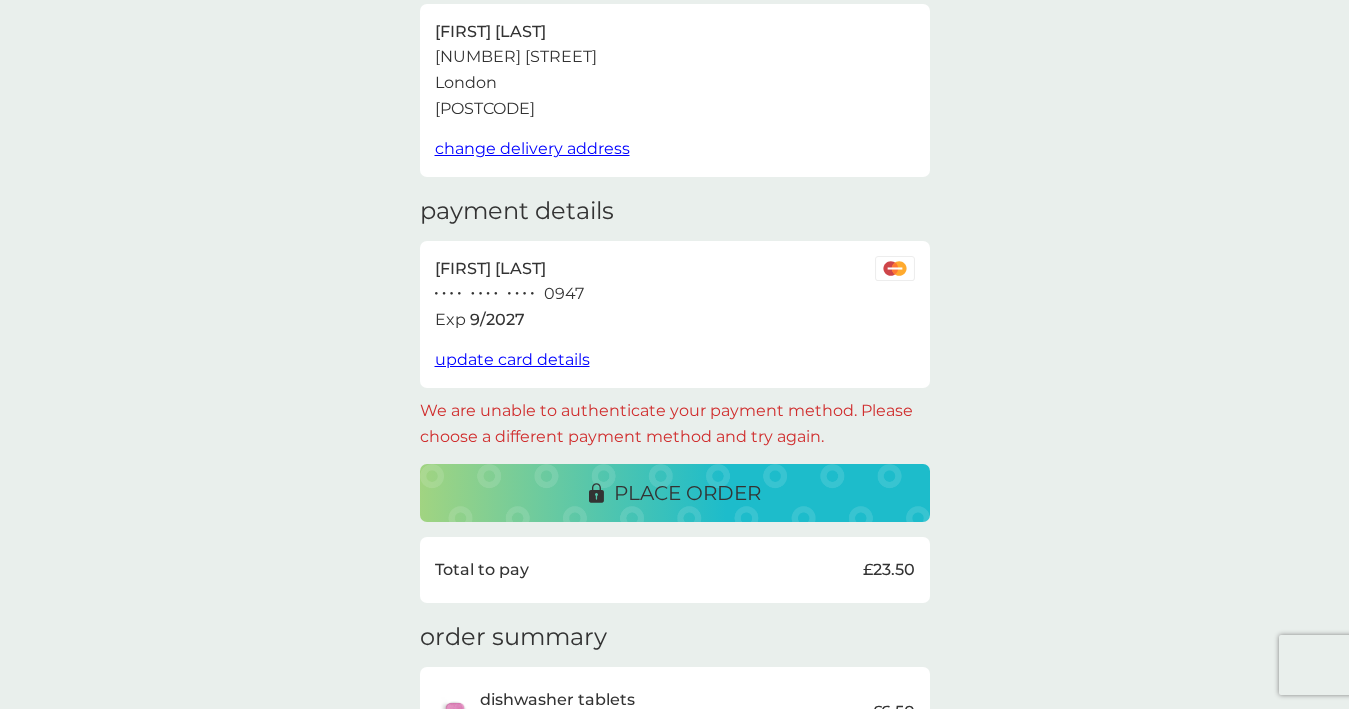 click on "update card details" at bounding box center (512, 359) 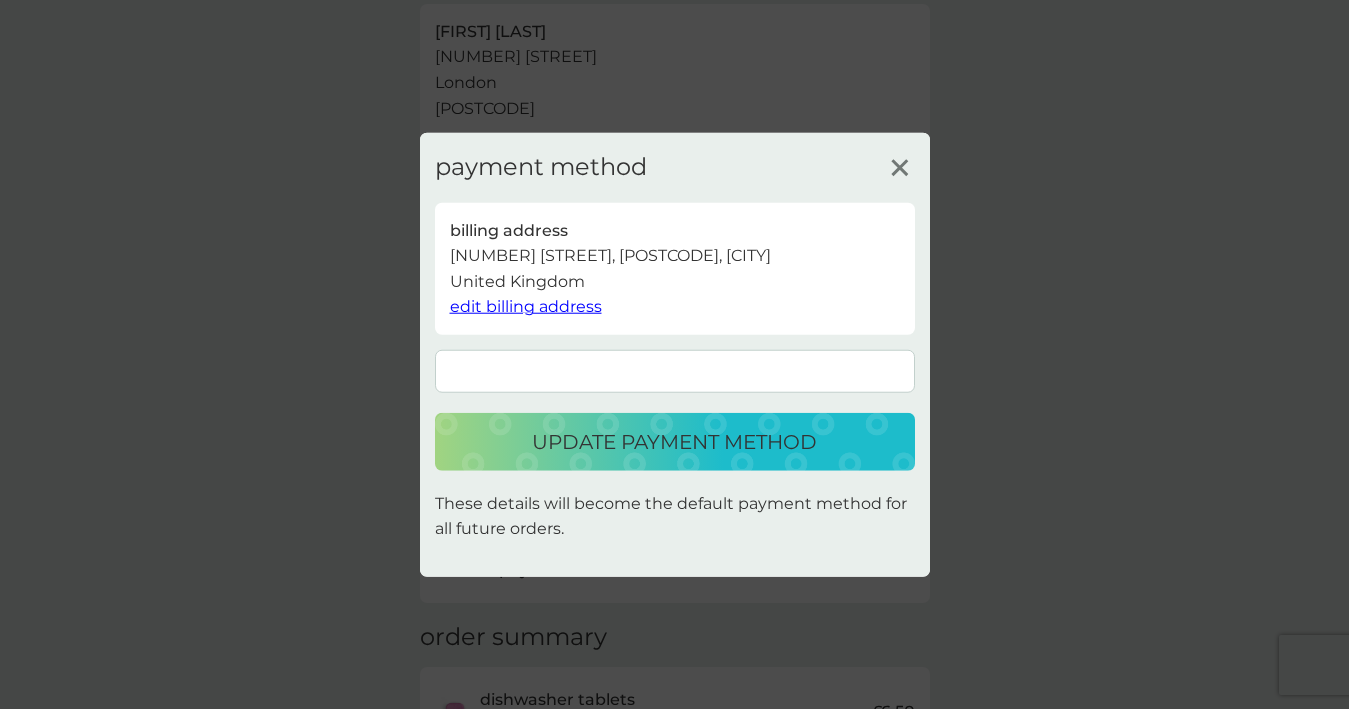 click on "update payment method" at bounding box center (674, 442) 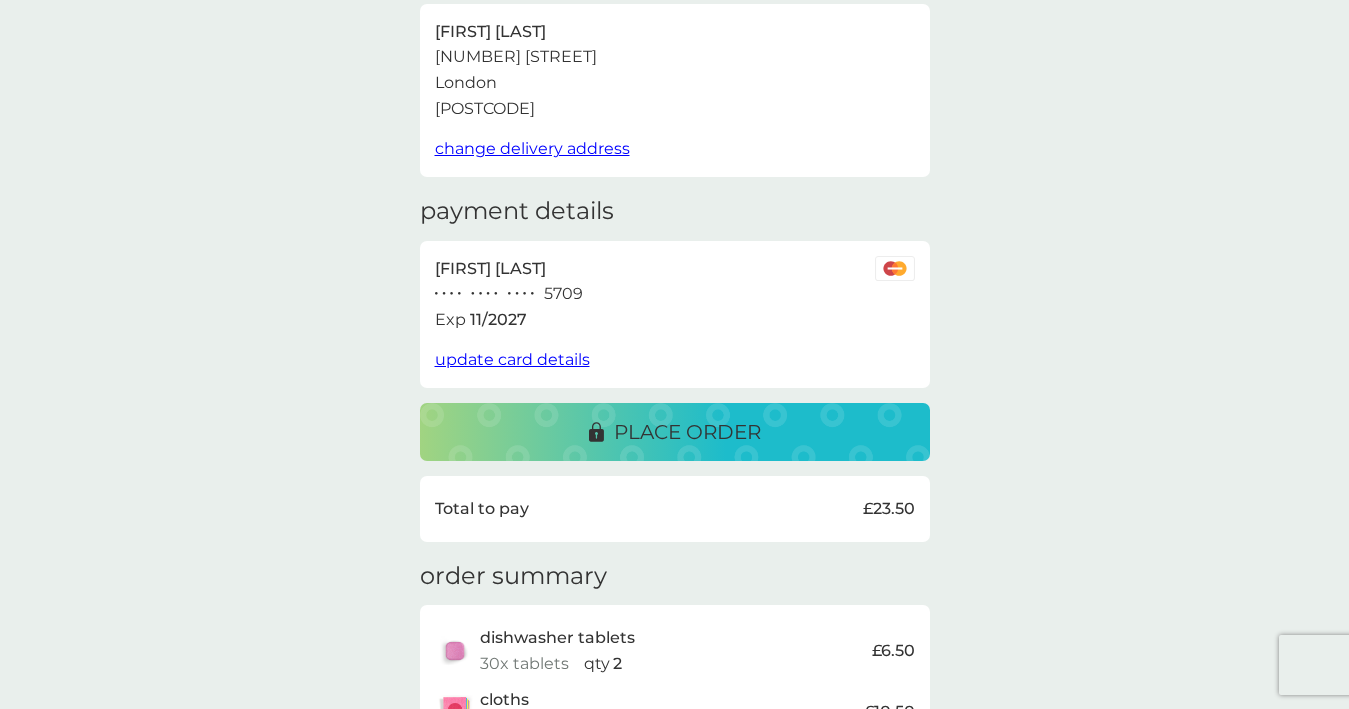 click on "place order" at bounding box center (687, 432) 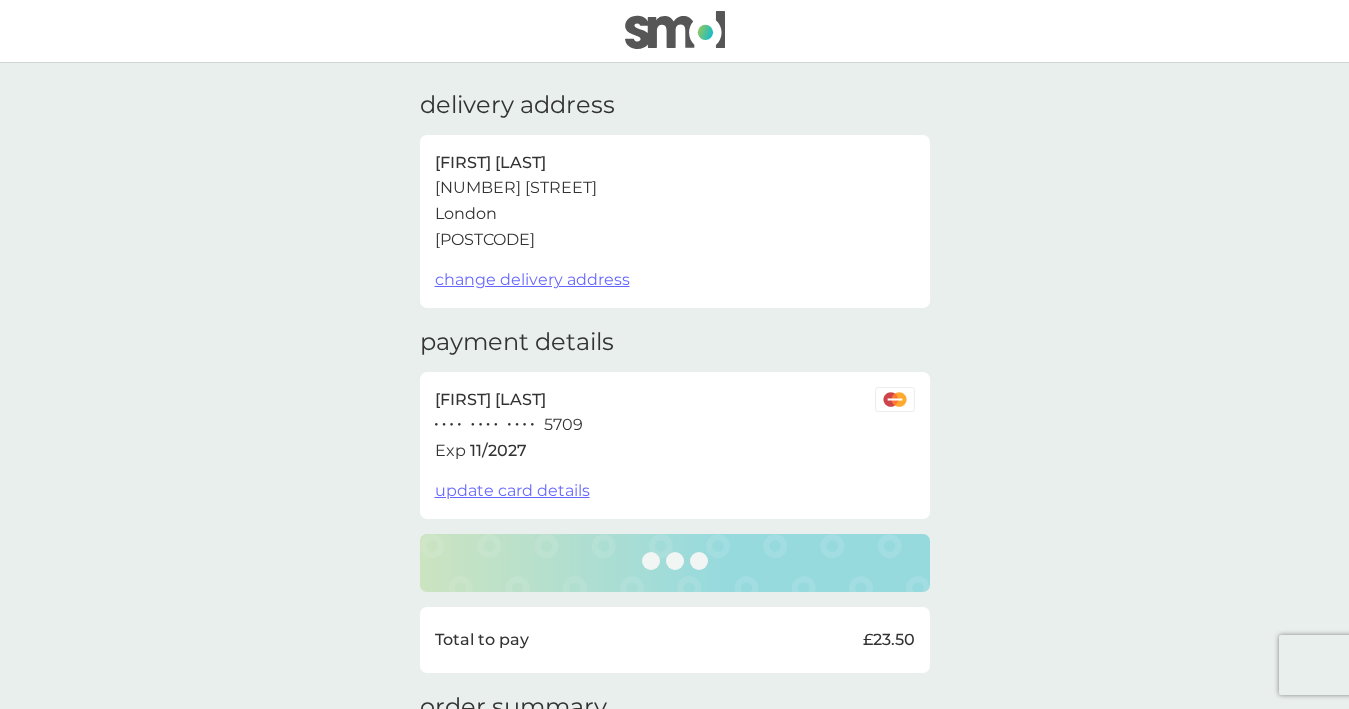 scroll, scrollTop: 0, scrollLeft: 0, axis: both 